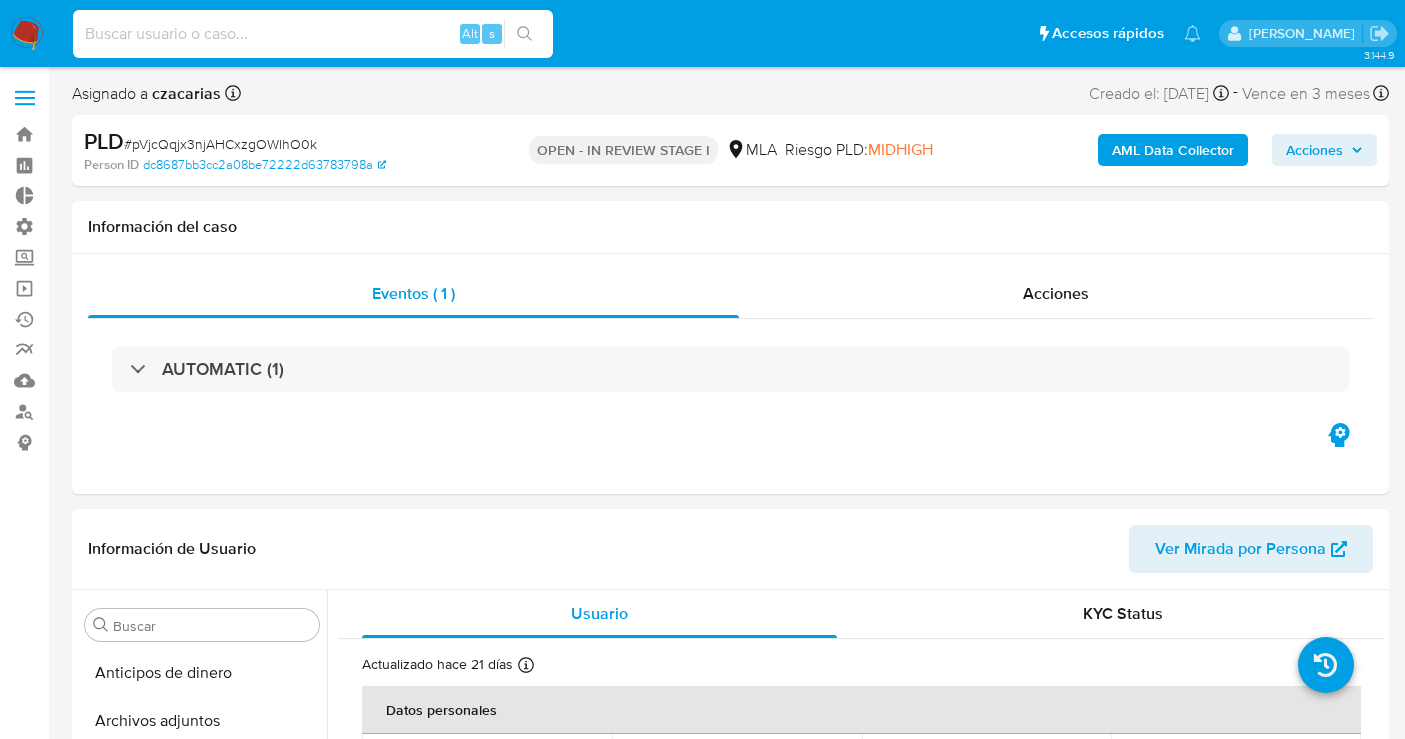 select on "10" 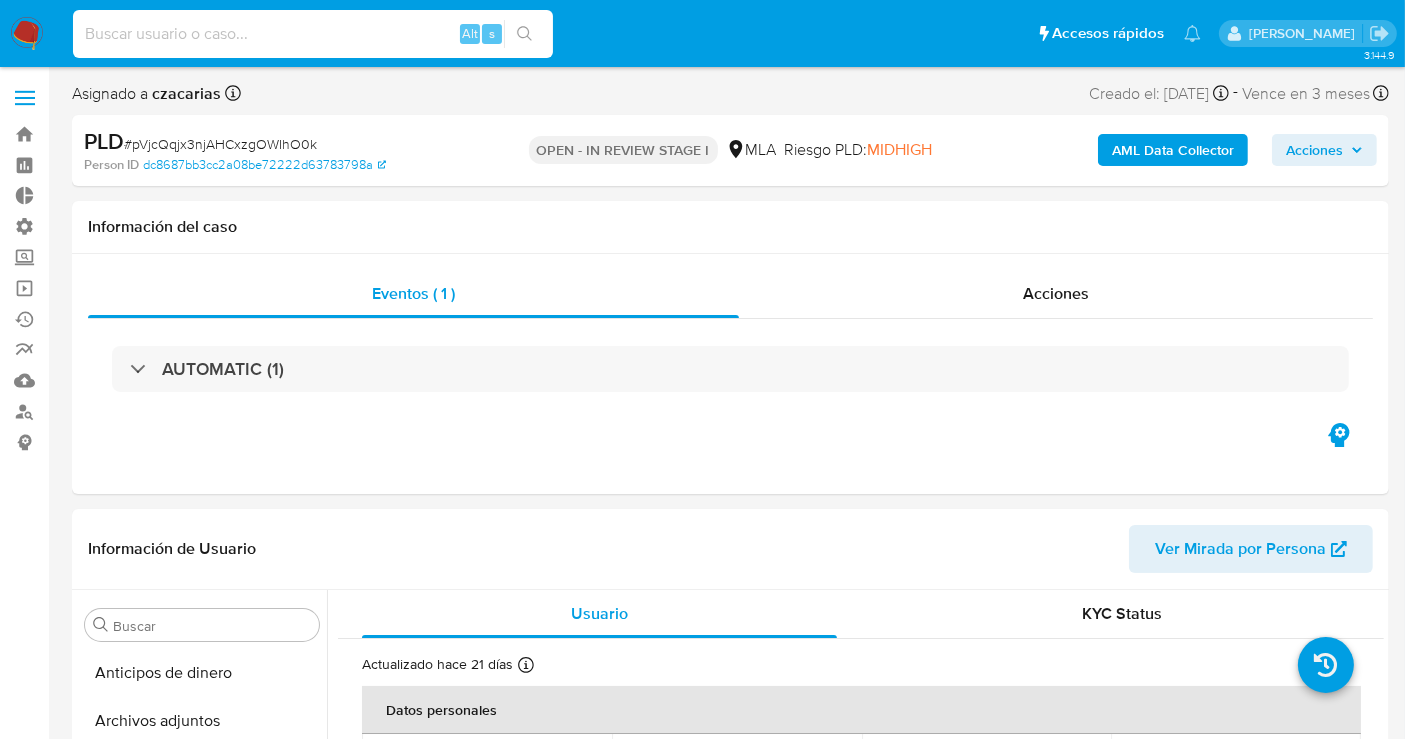 scroll, scrollTop: 891, scrollLeft: 0, axis: vertical 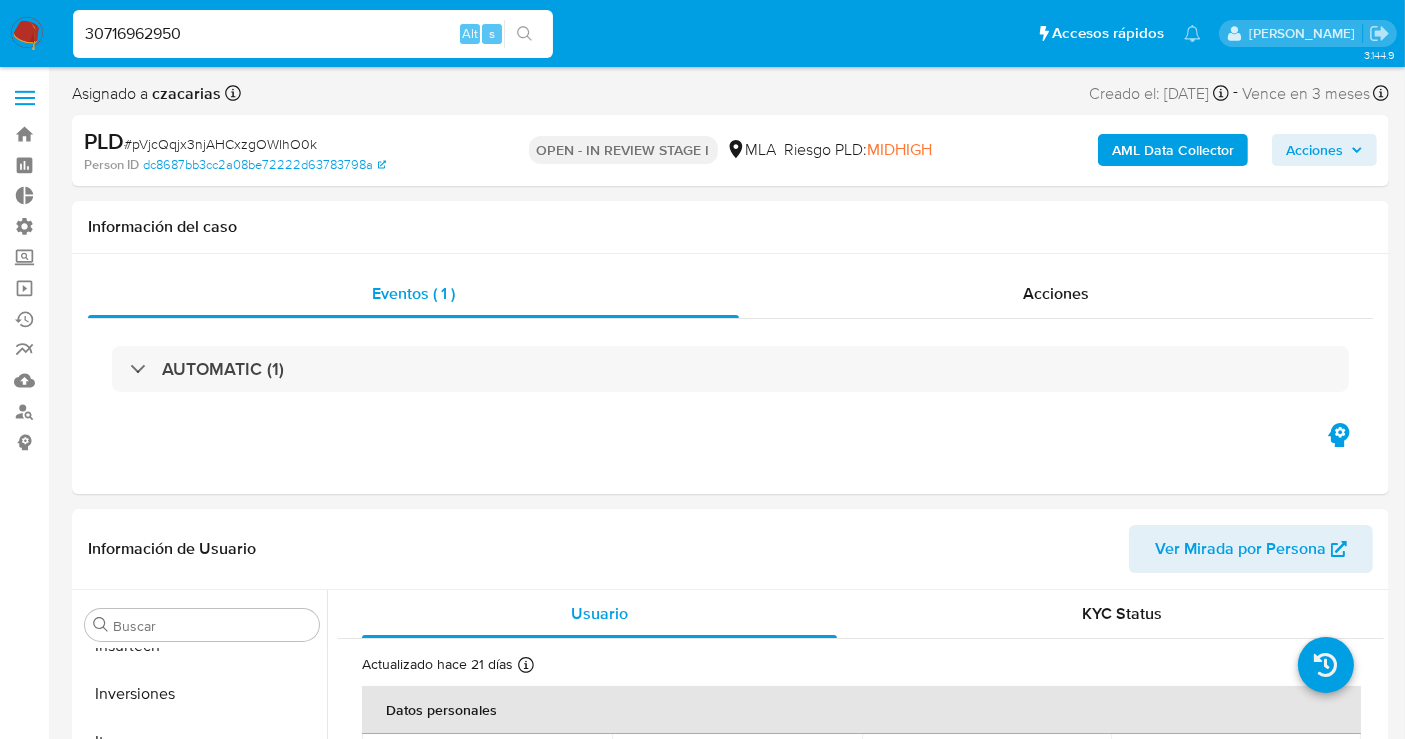 type on "30716962950" 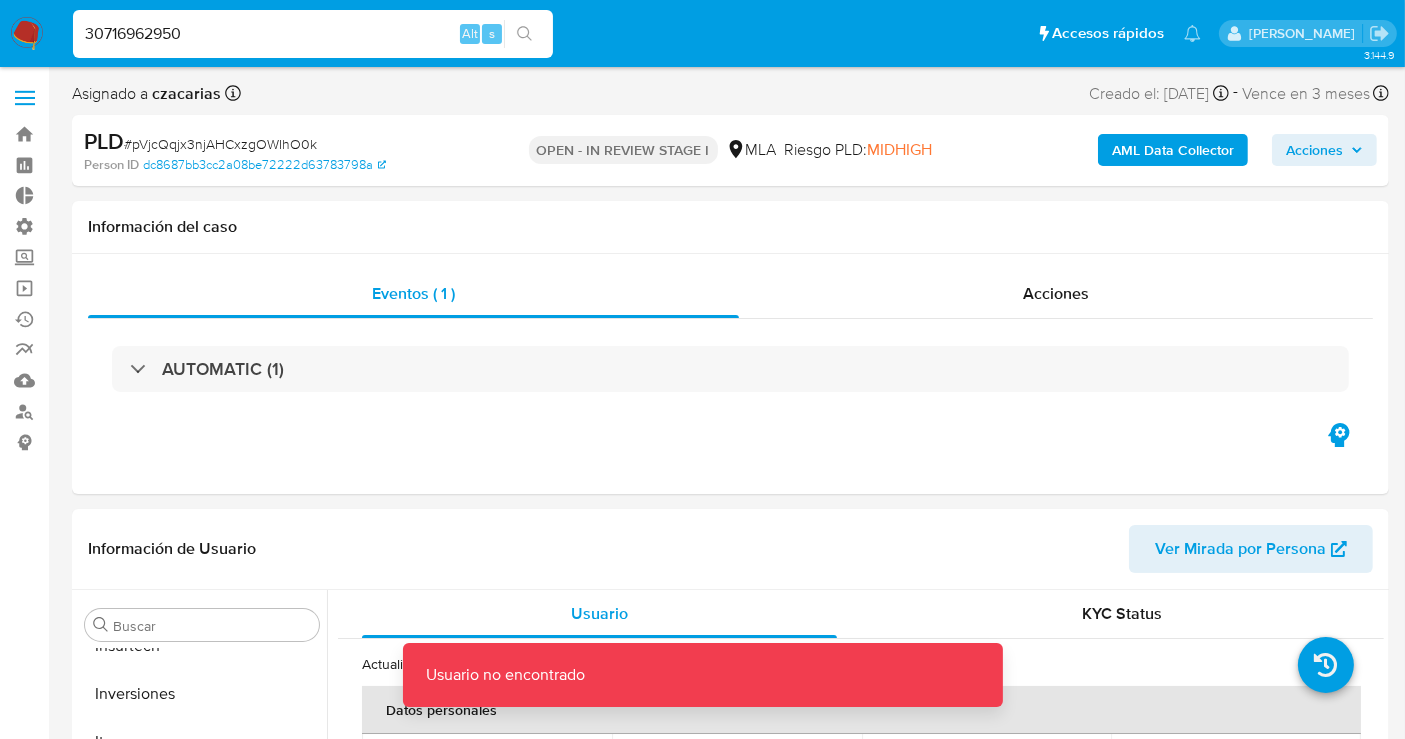 click on "30716962950" at bounding box center [313, 34] 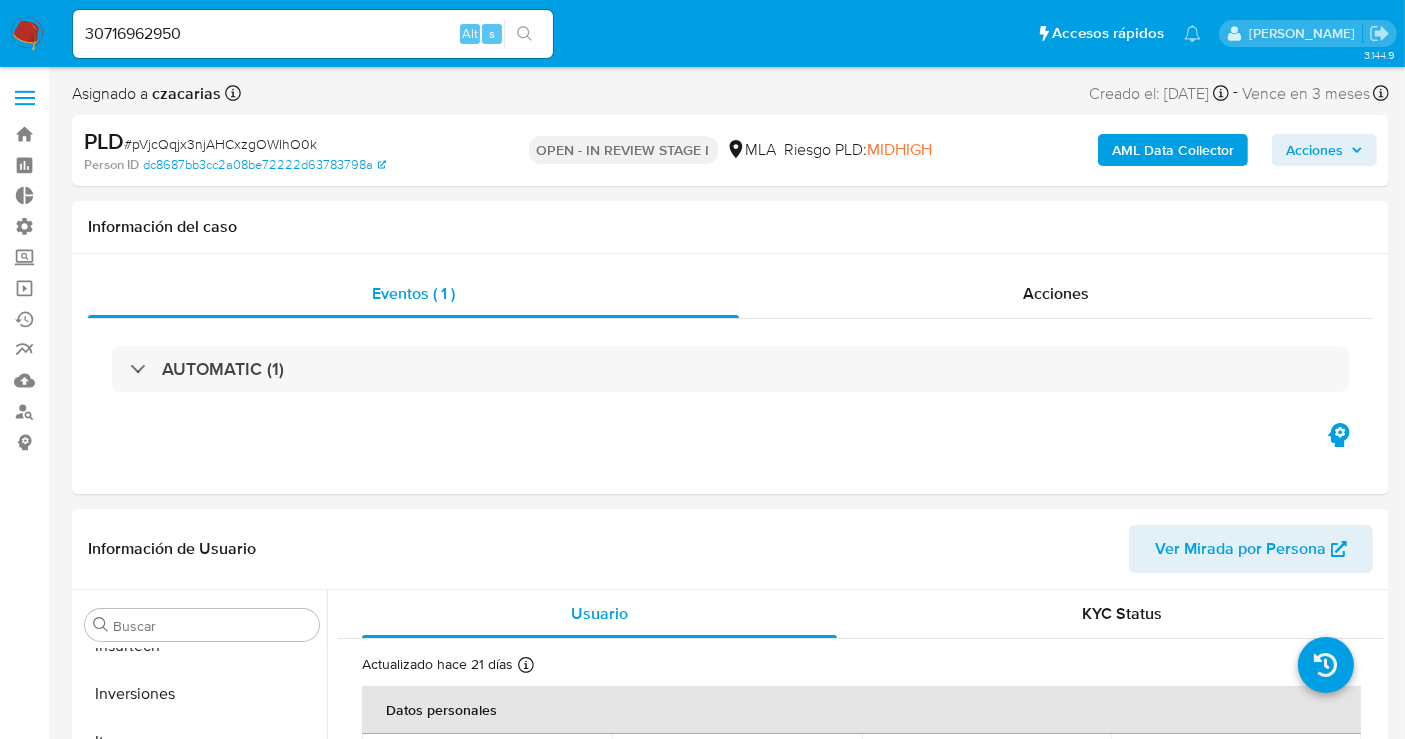 click at bounding box center [25, 98] 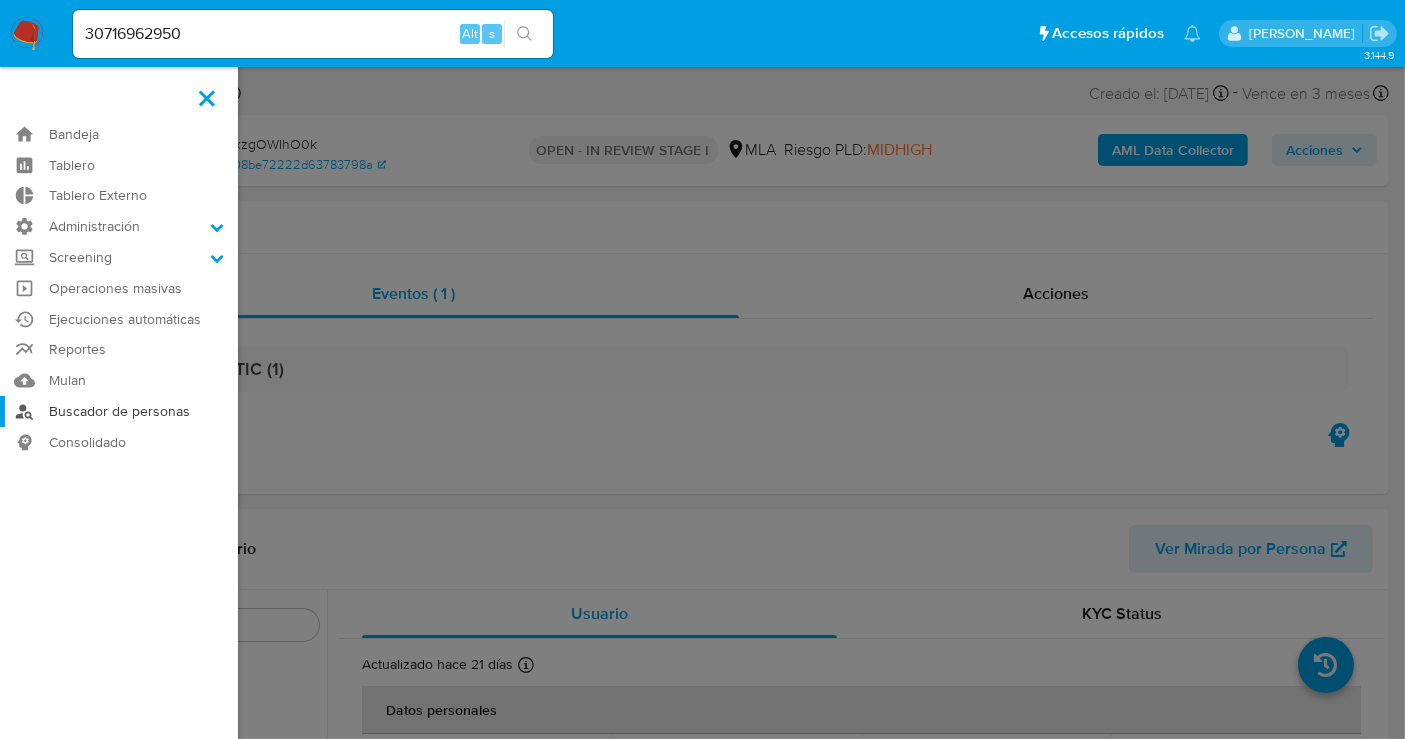 click on "Buscador de personas" at bounding box center [119, 411] 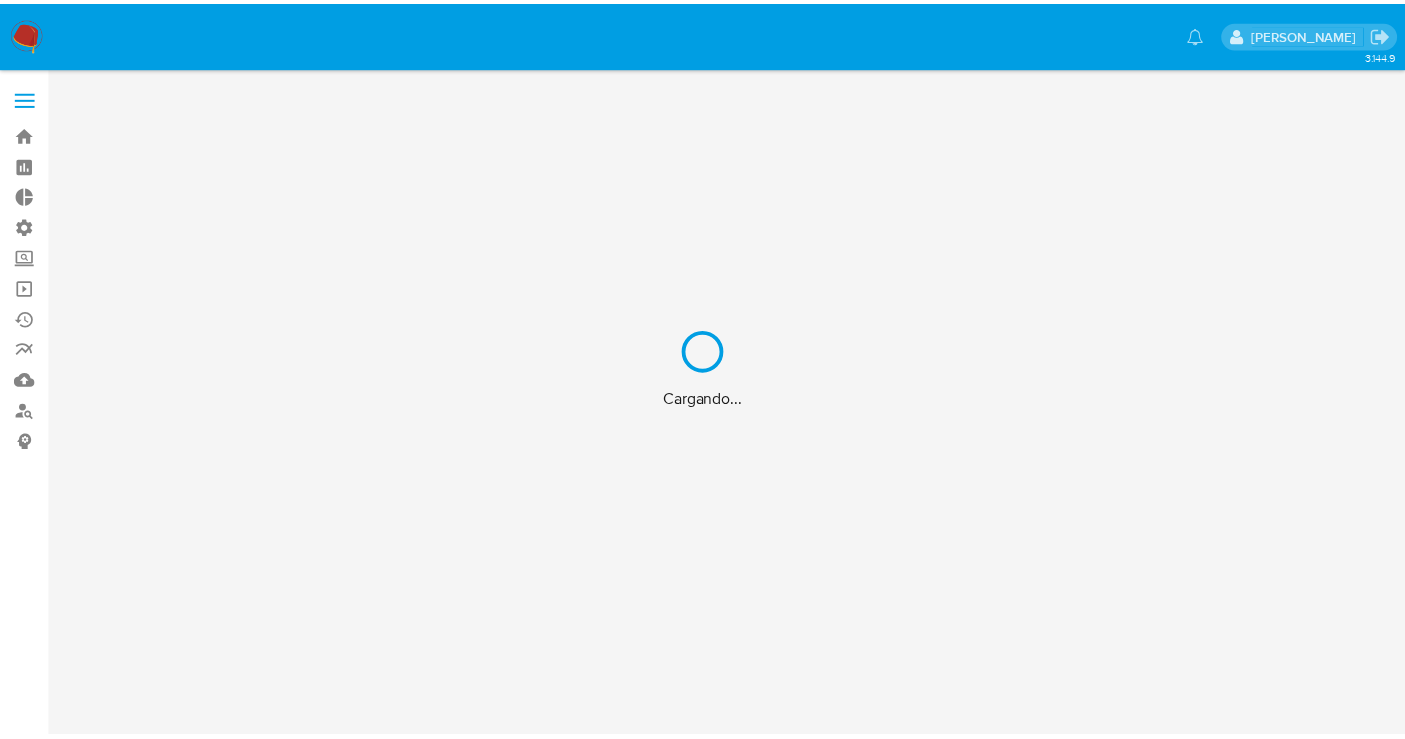 scroll, scrollTop: 0, scrollLeft: 0, axis: both 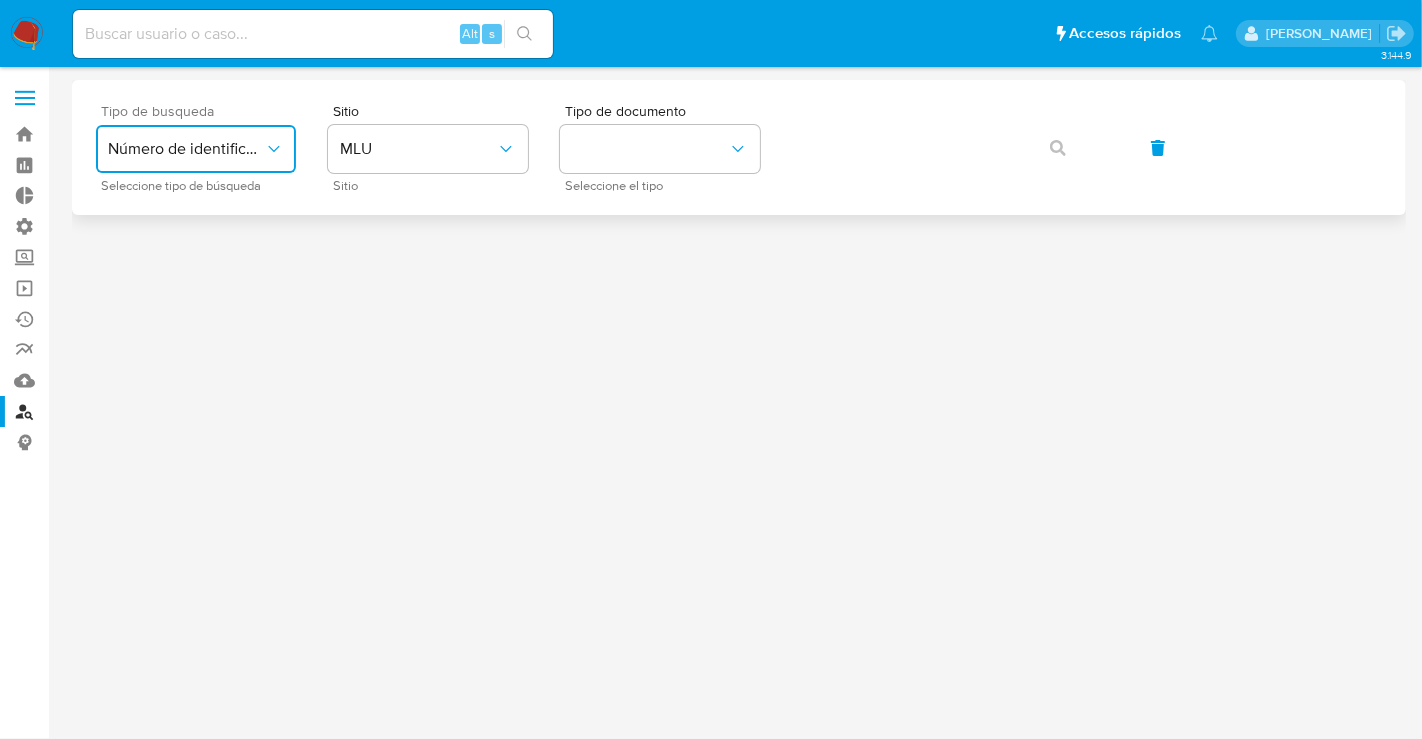 click 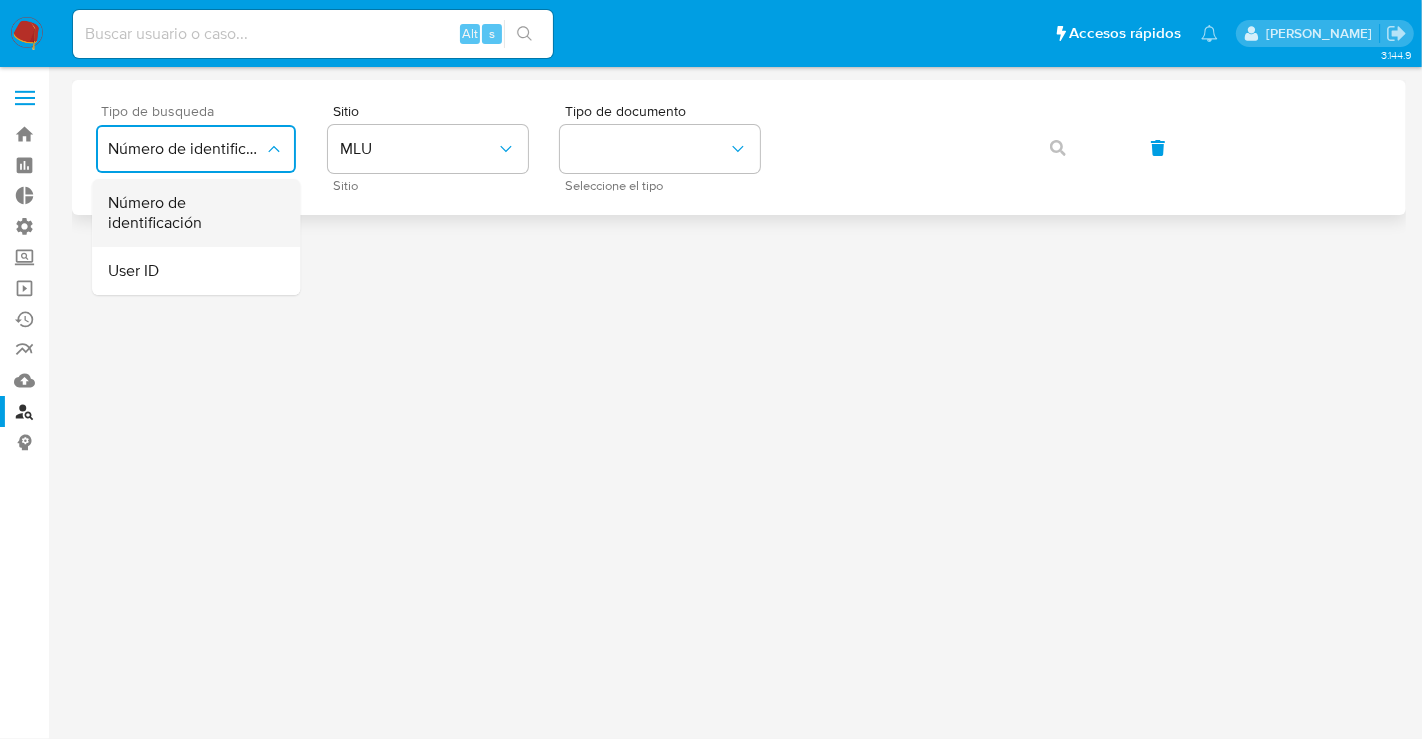 click on "Número de identificación" at bounding box center [190, 213] 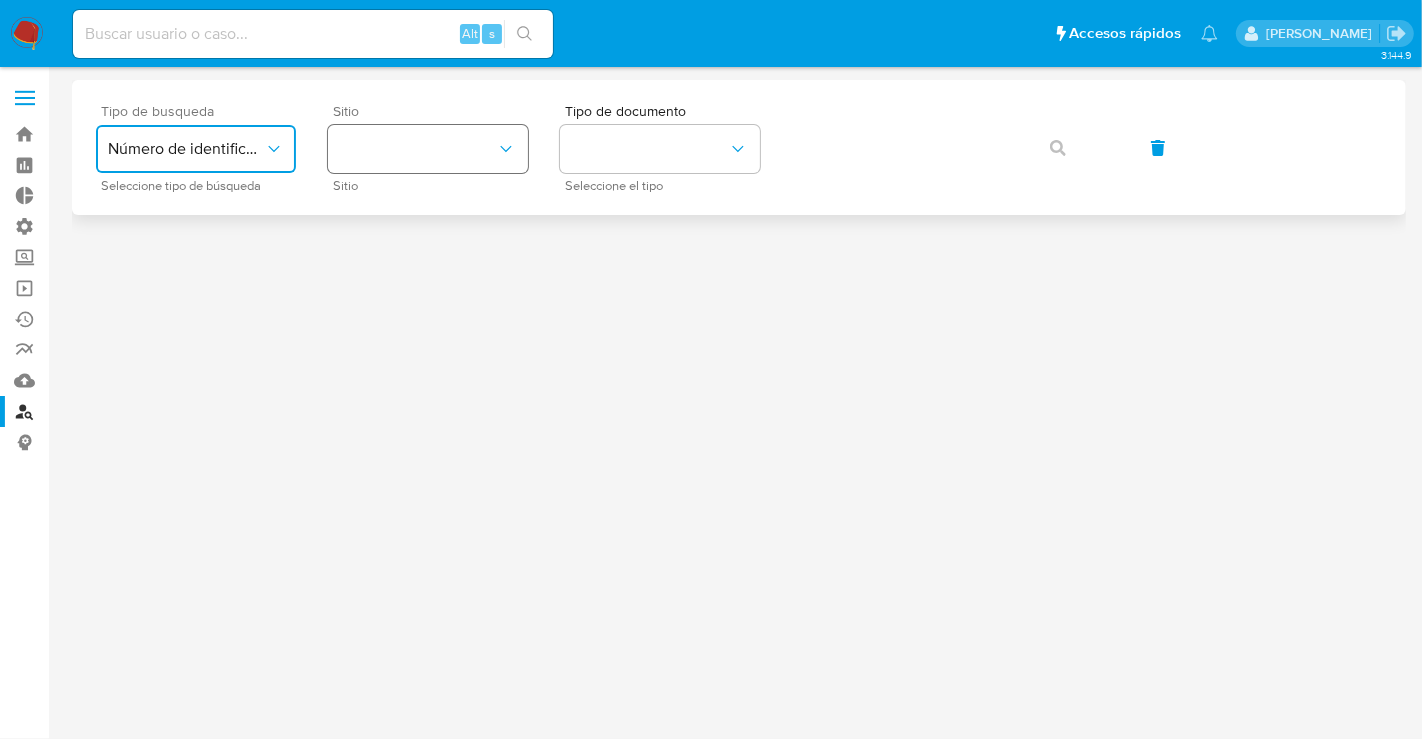 click at bounding box center (428, 149) 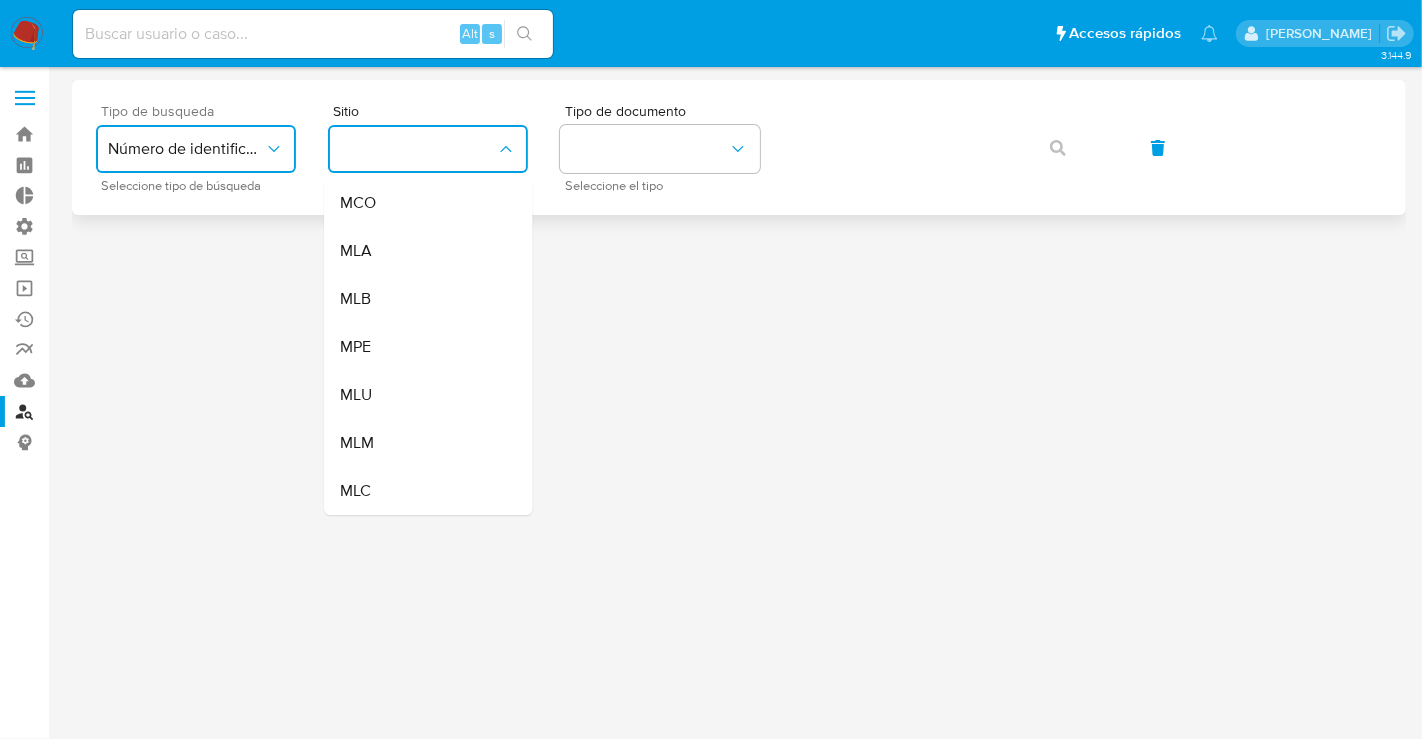 drag, startPoint x: 387, startPoint y: 244, endPoint x: 480, endPoint y: 192, distance: 106.55046 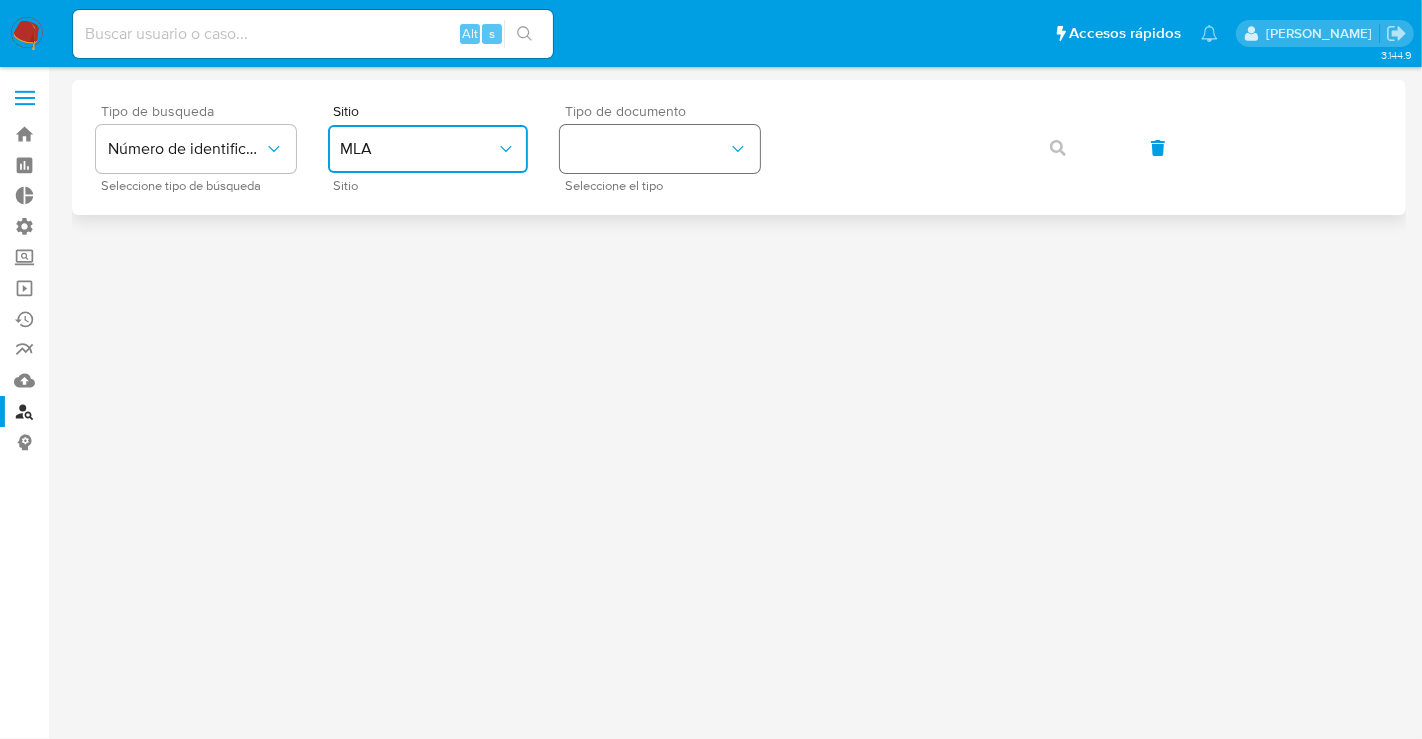 click at bounding box center (660, 149) 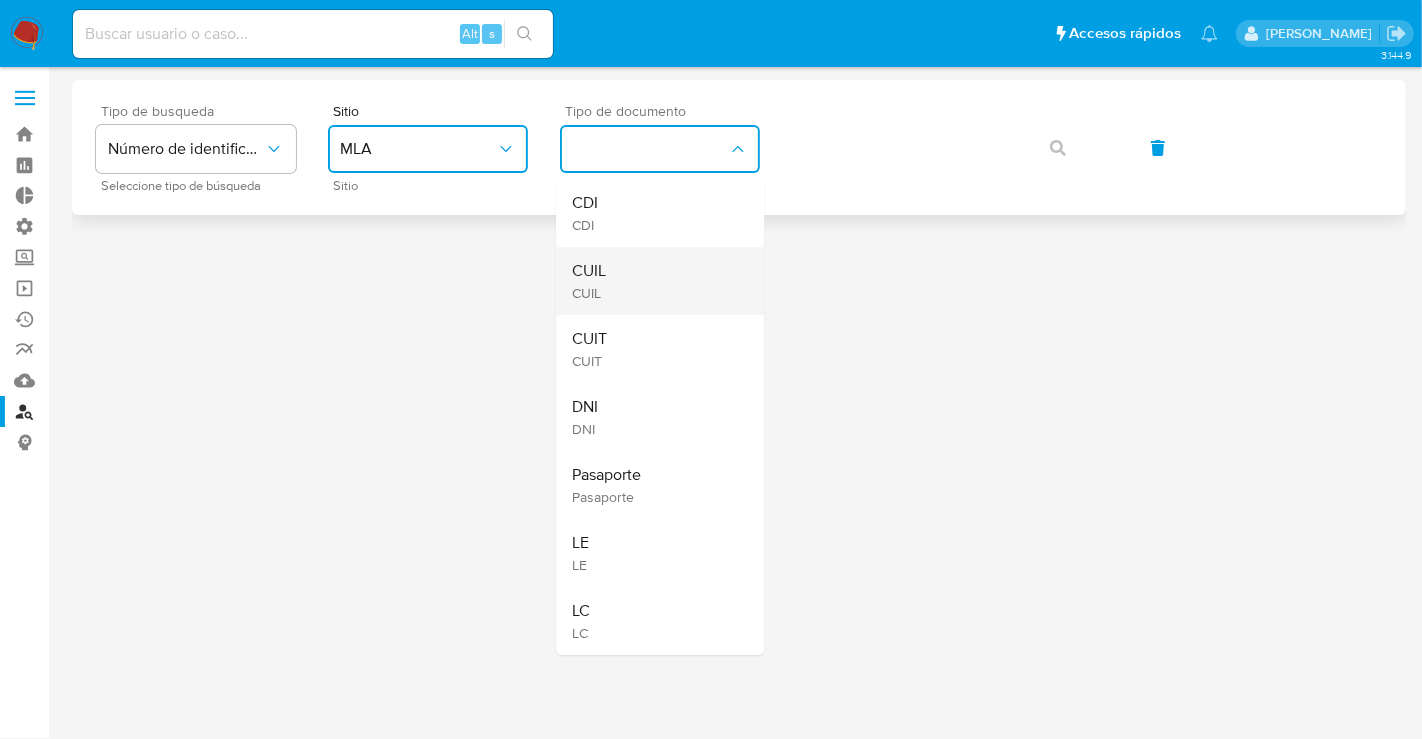 click on "CUIL CUIL" at bounding box center (654, 281) 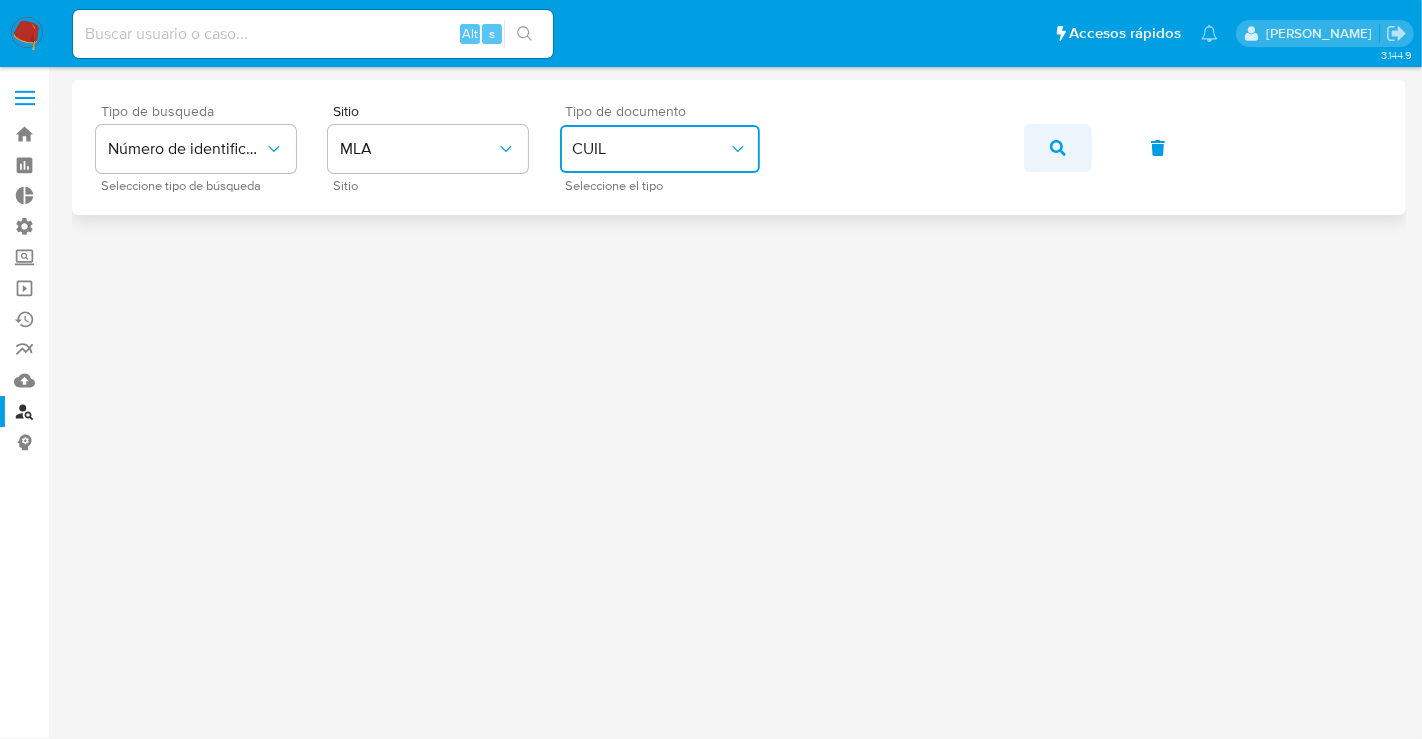 click at bounding box center [1058, 148] 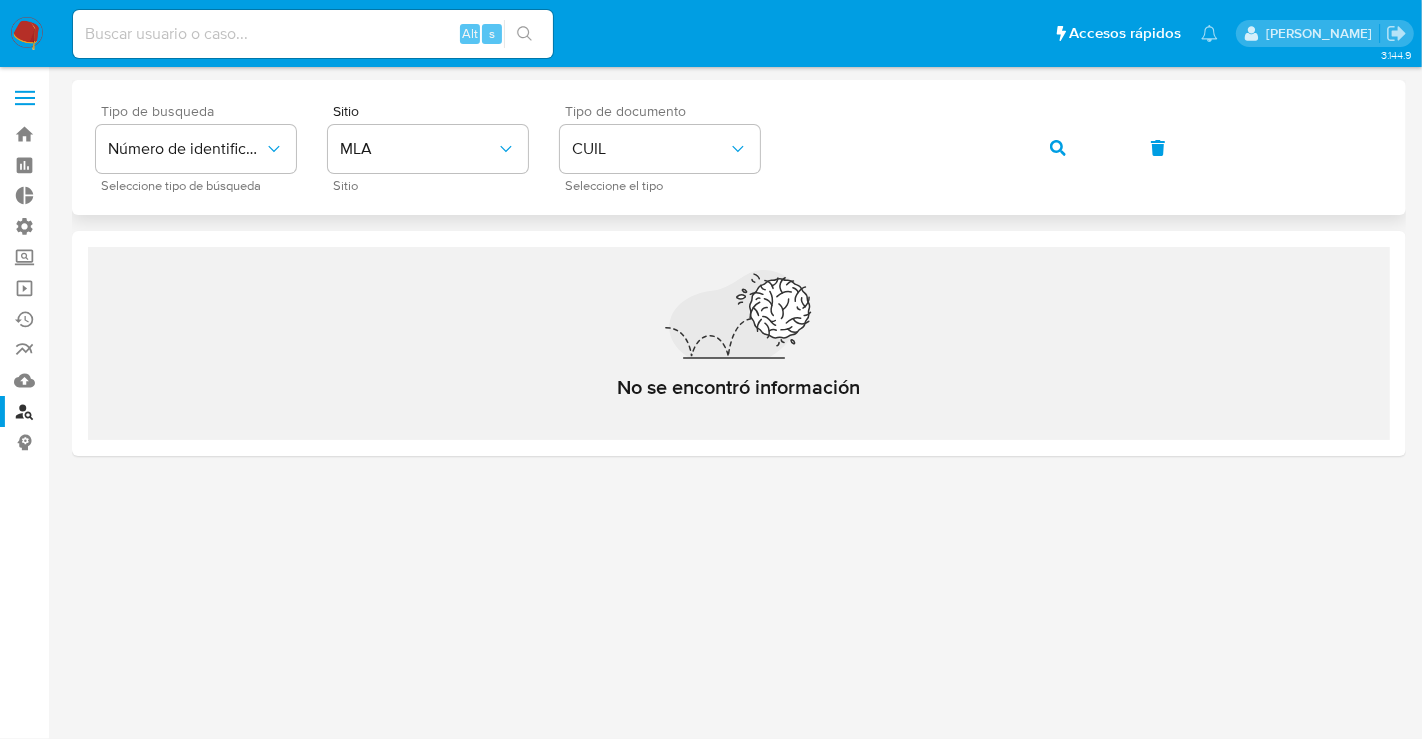click at bounding box center [1058, 148] 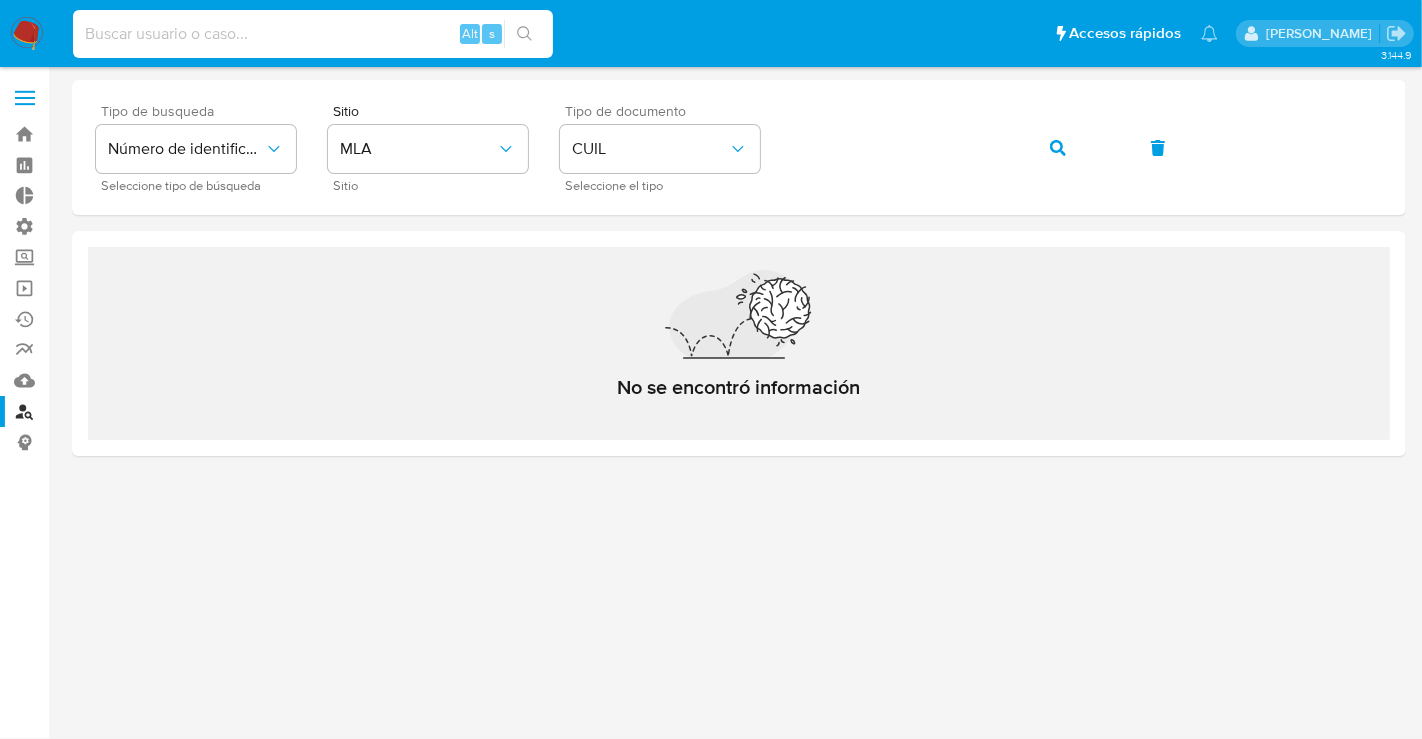 click at bounding box center (313, 34) 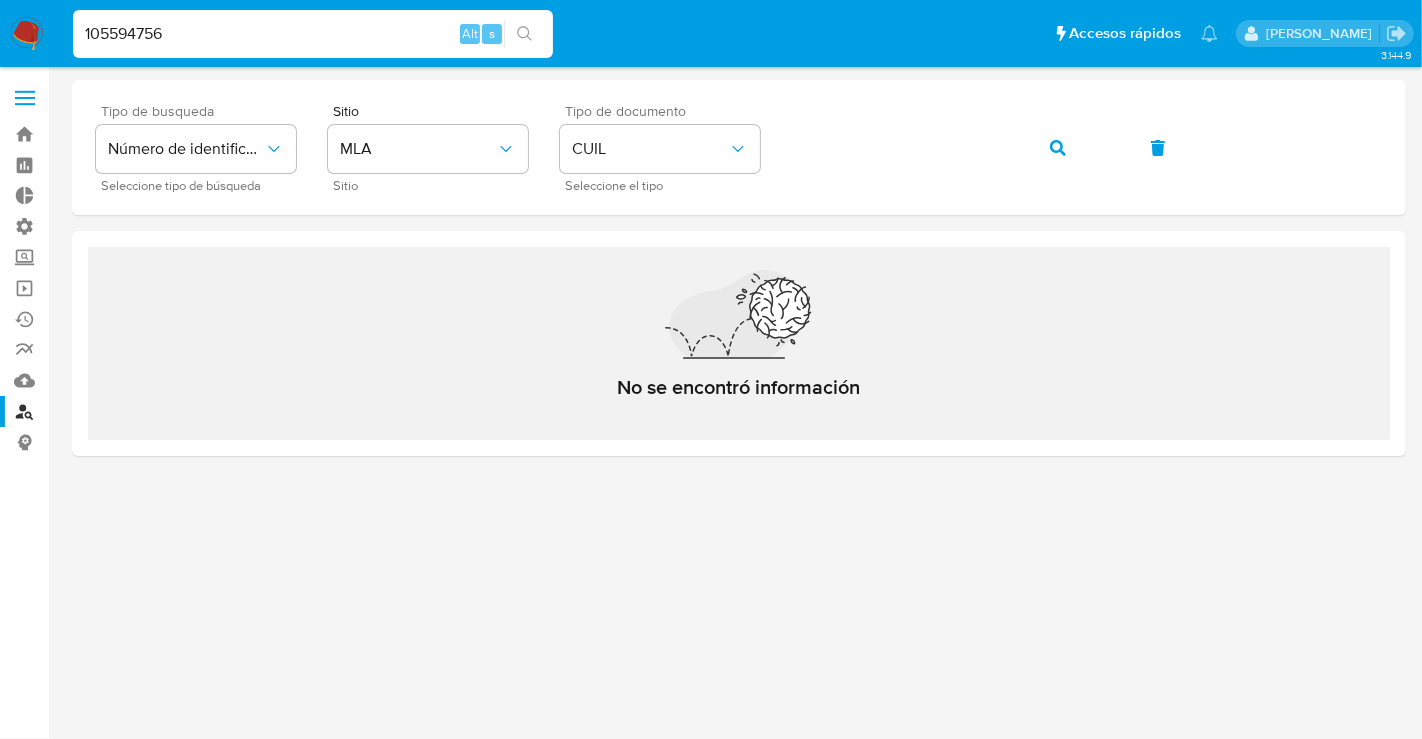 type on "105594756" 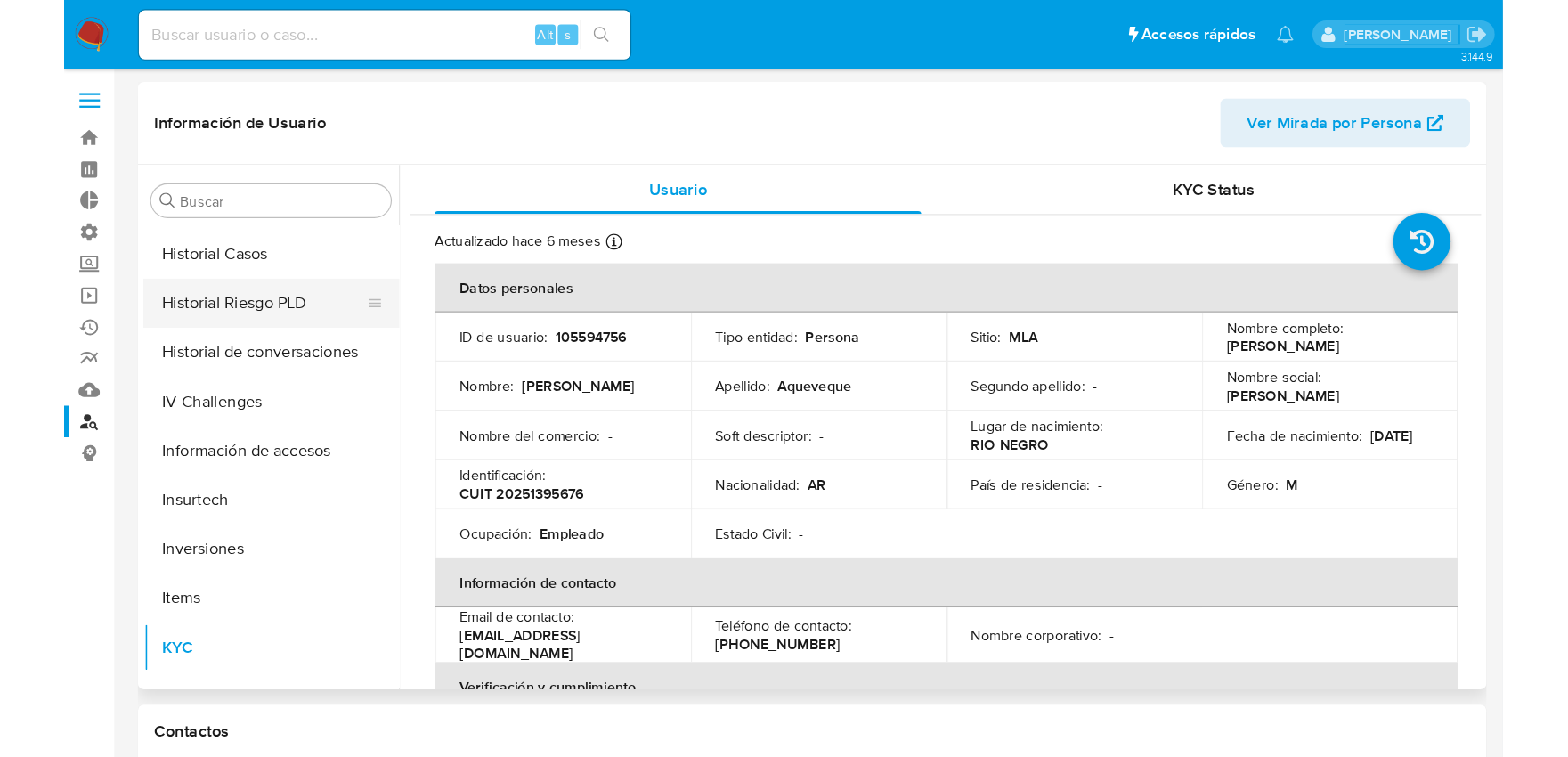 scroll, scrollTop: 498, scrollLeft: 0, axis: vertical 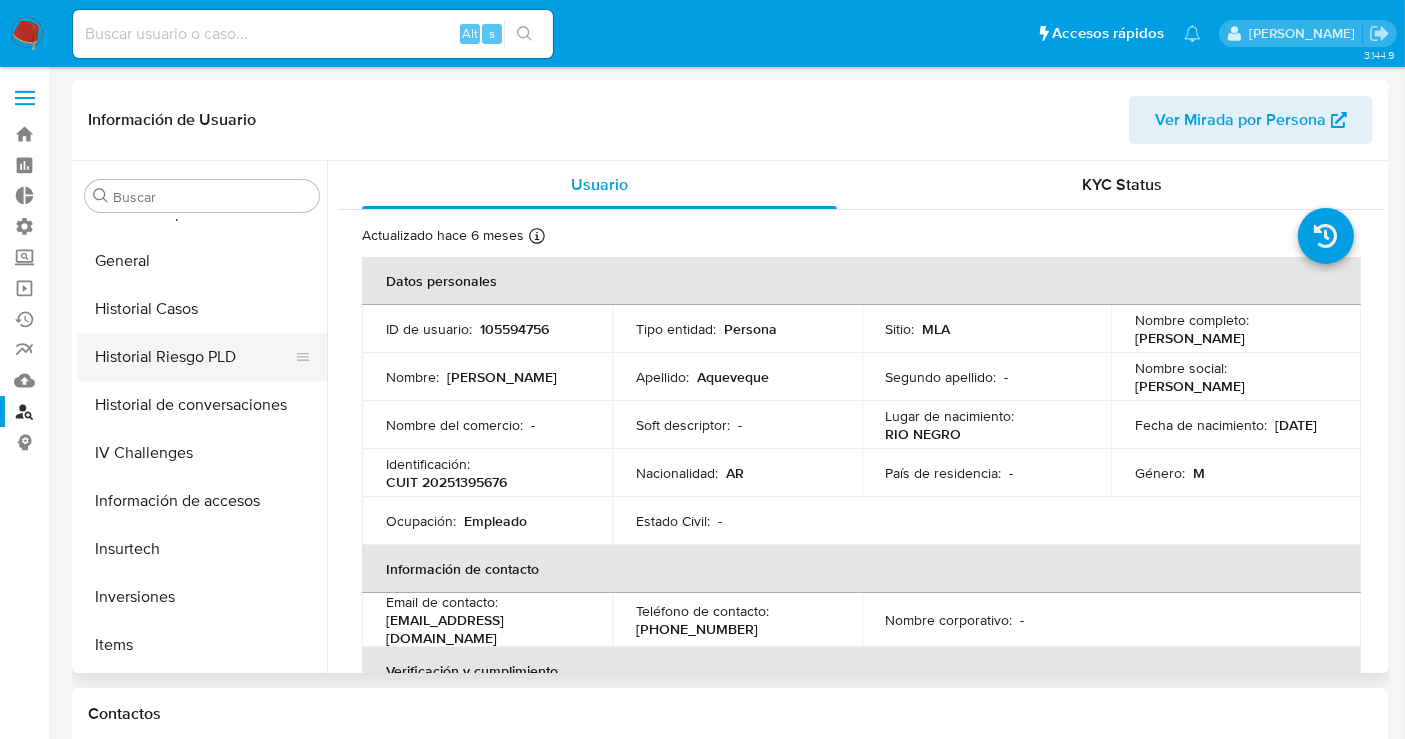 select on "10" 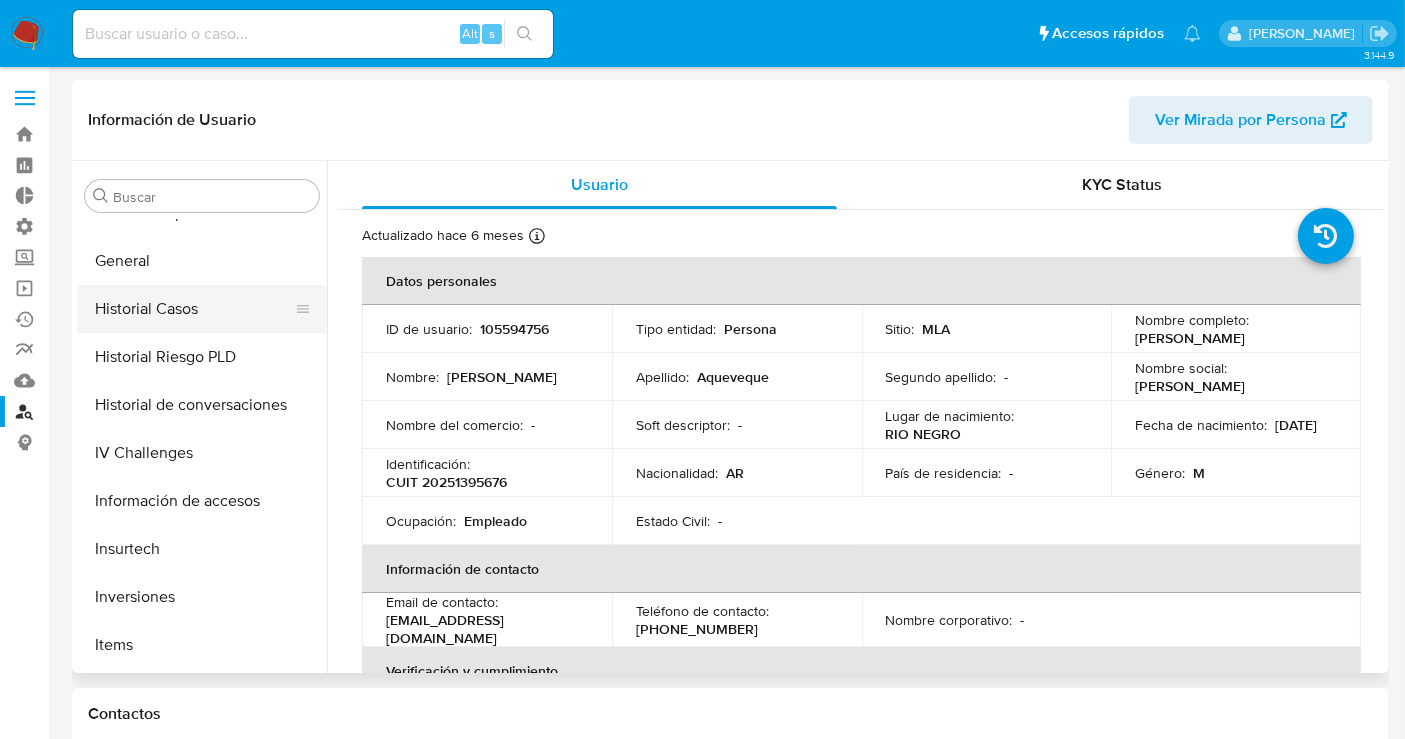 click on "Historial Casos" at bounding box center (194, 309) 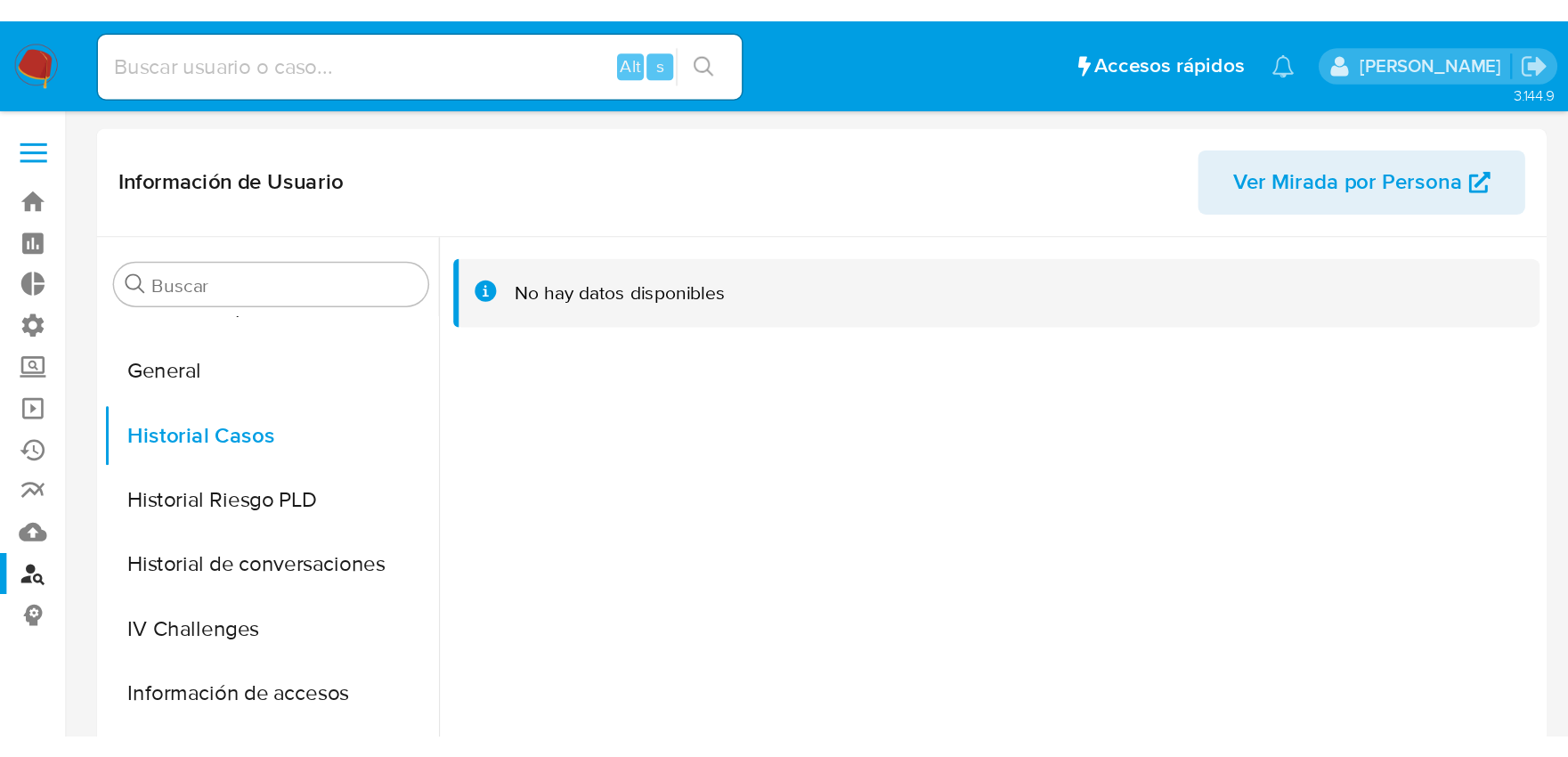 scroll, scrollTop: 497, scrollLeft: 0, axis: vertical 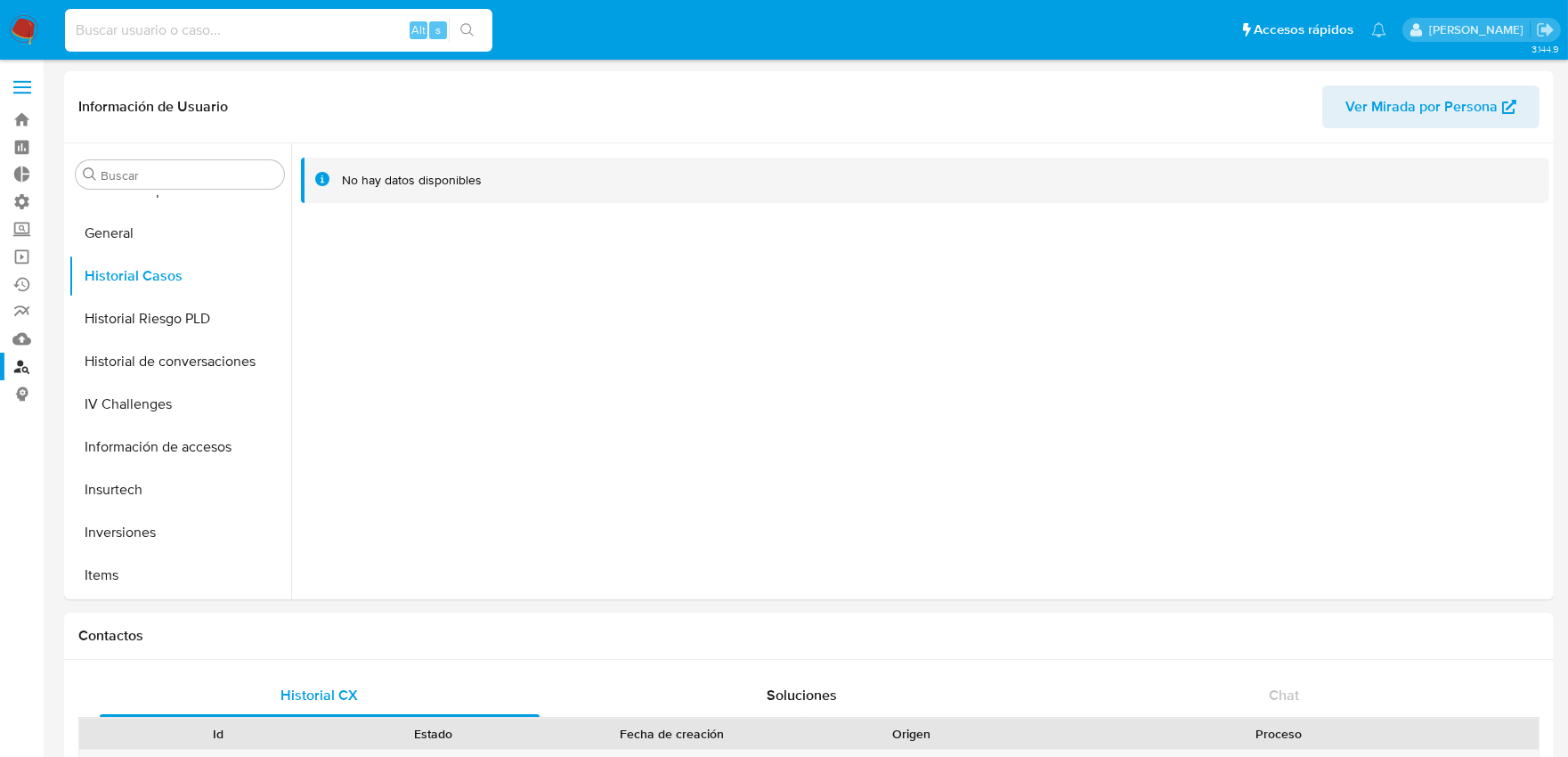 click at bounding box center [279, 30] 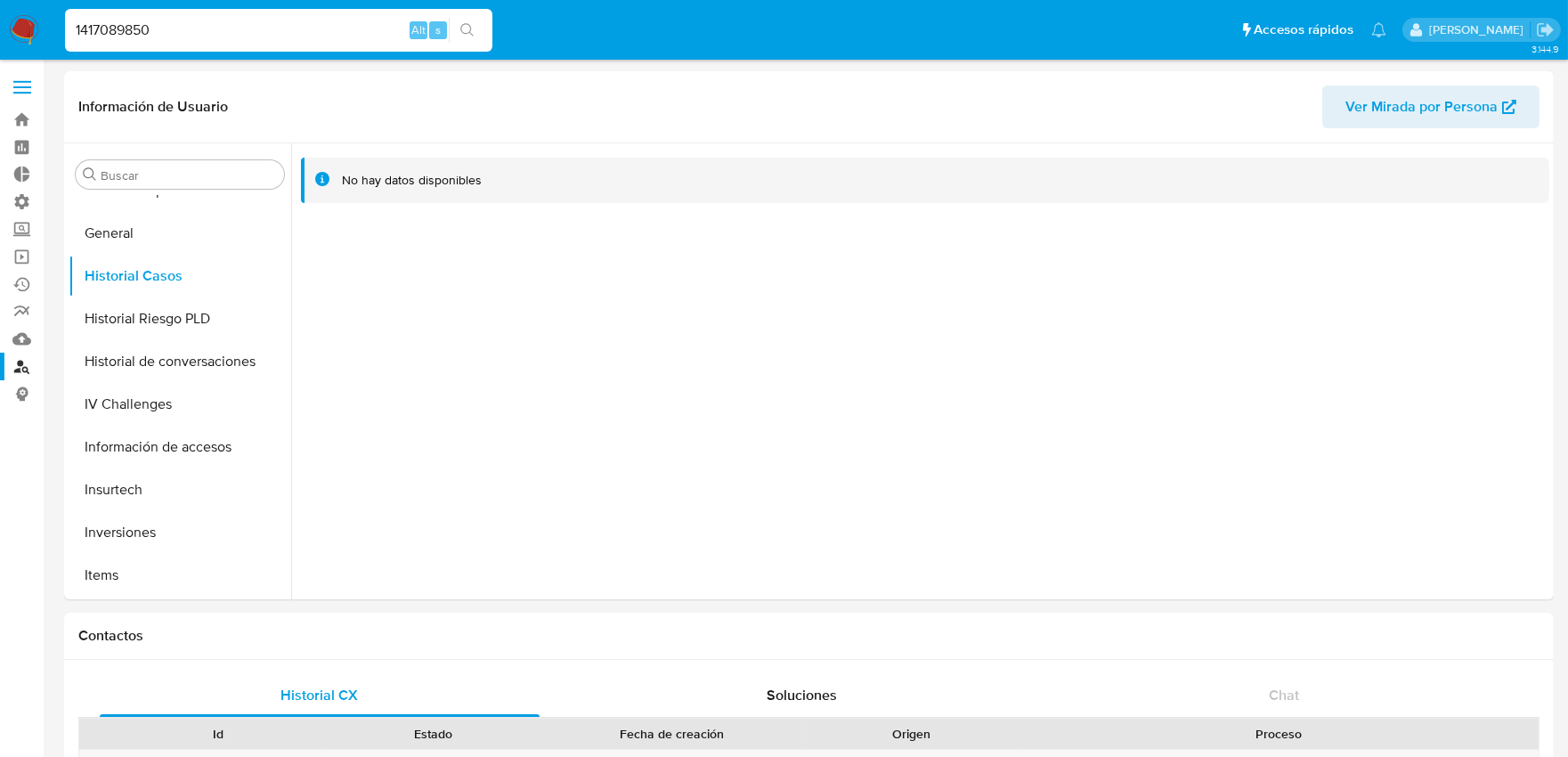 type on "1417089850" 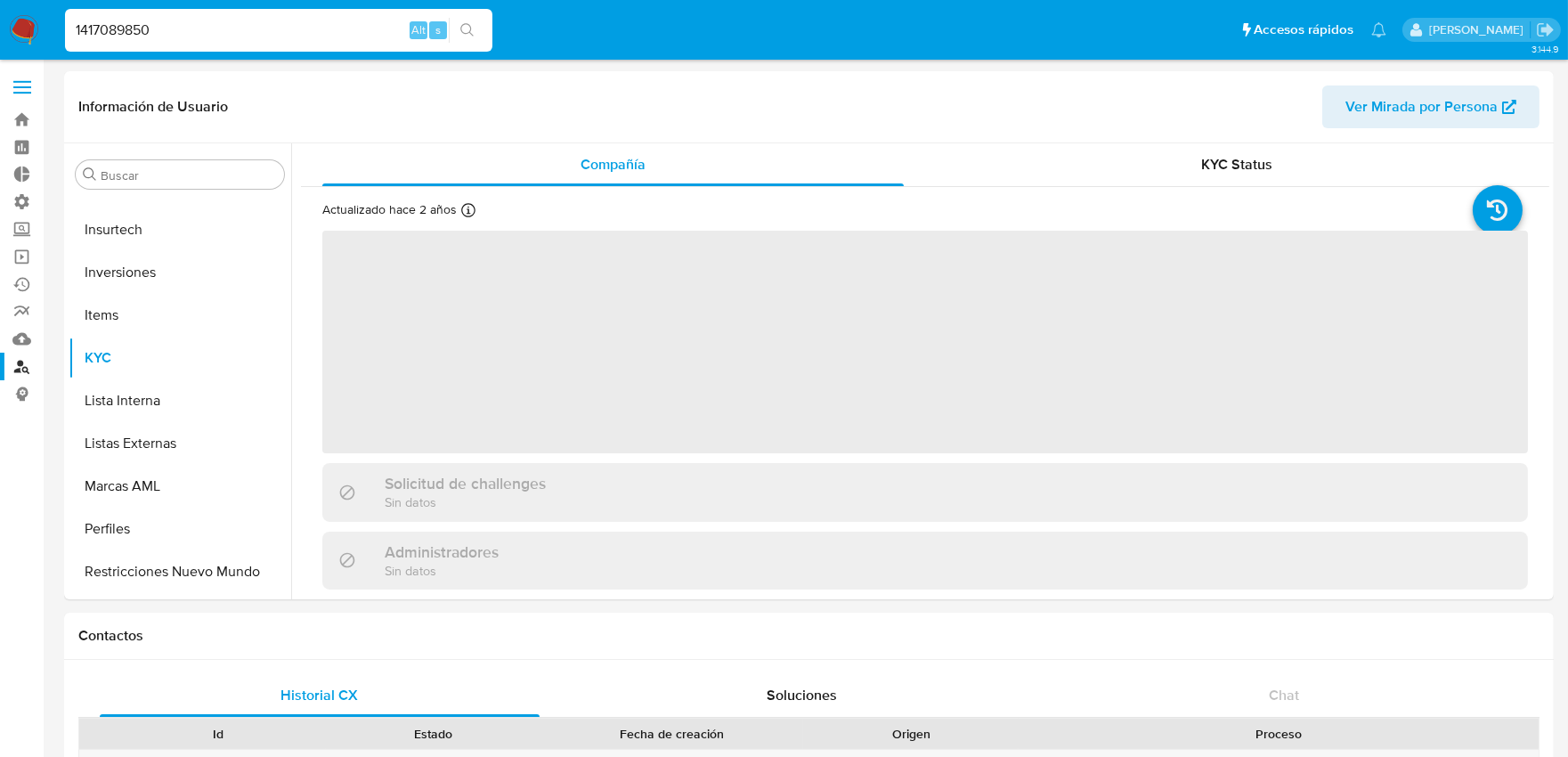 scroll, scrollTop: 794, scrollLeft: 0, axis: vertical 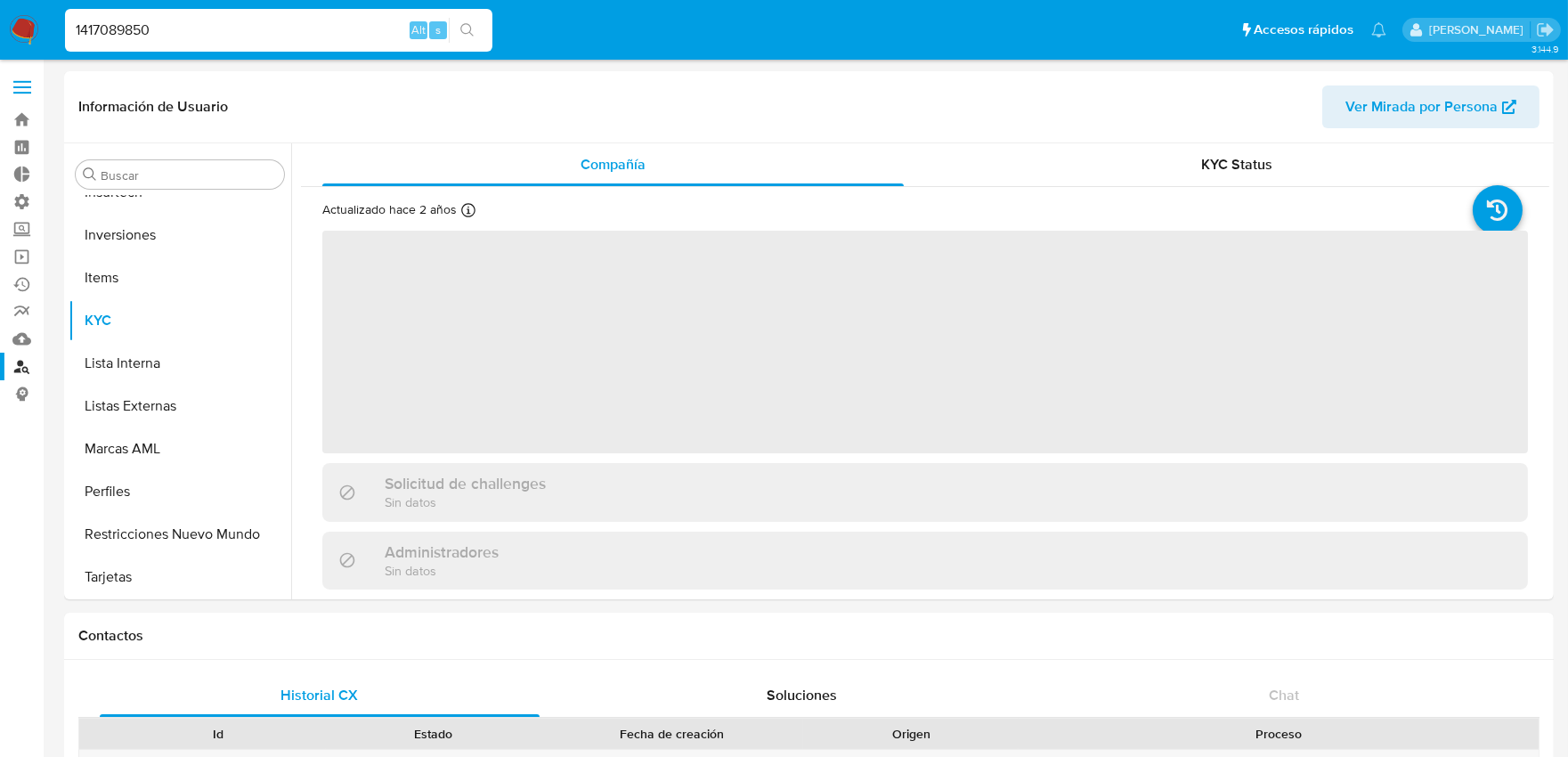 select on "10" 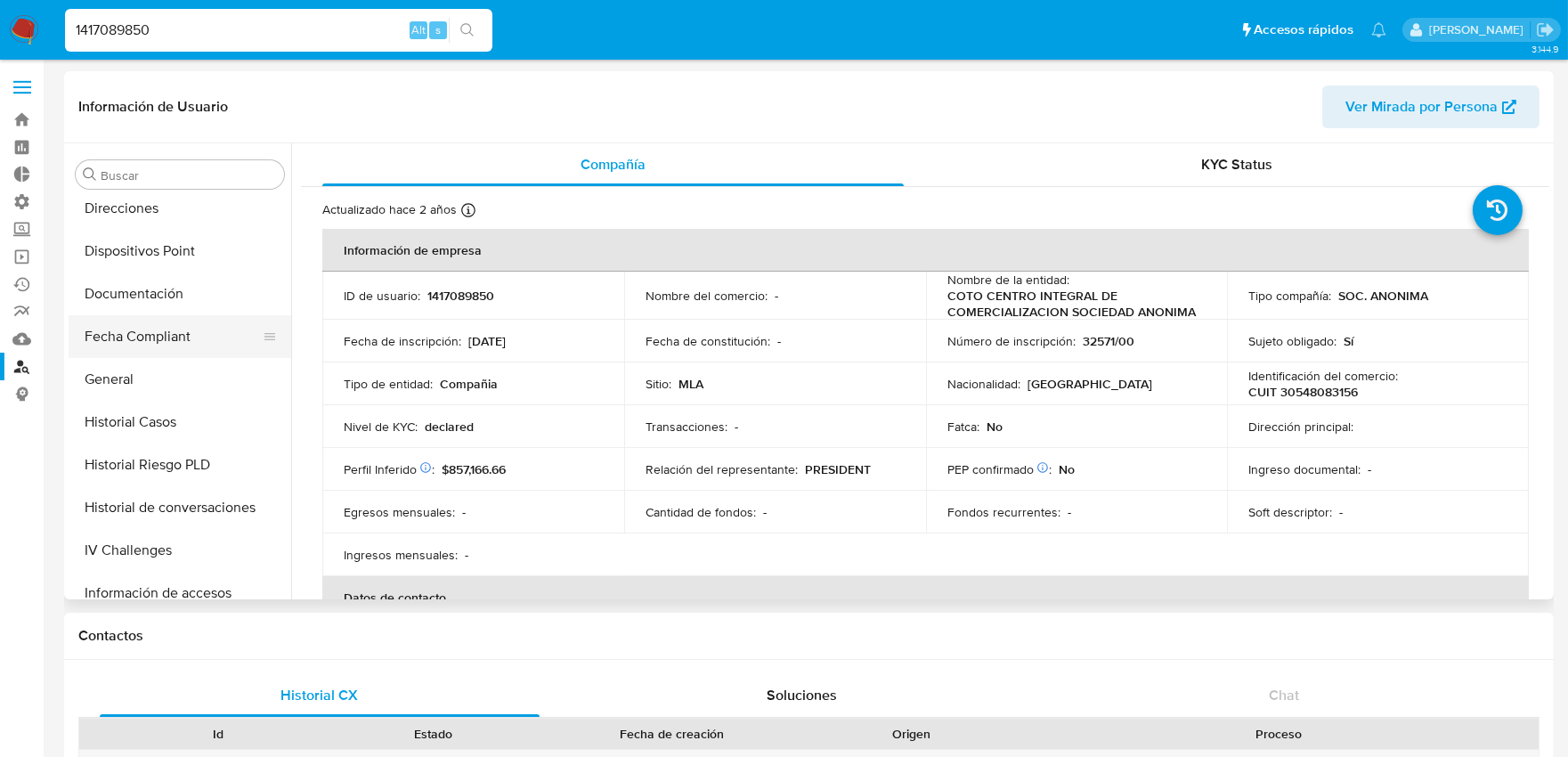 scroll, scrollTop: 299, scrollLeft: 0, axis: vertical 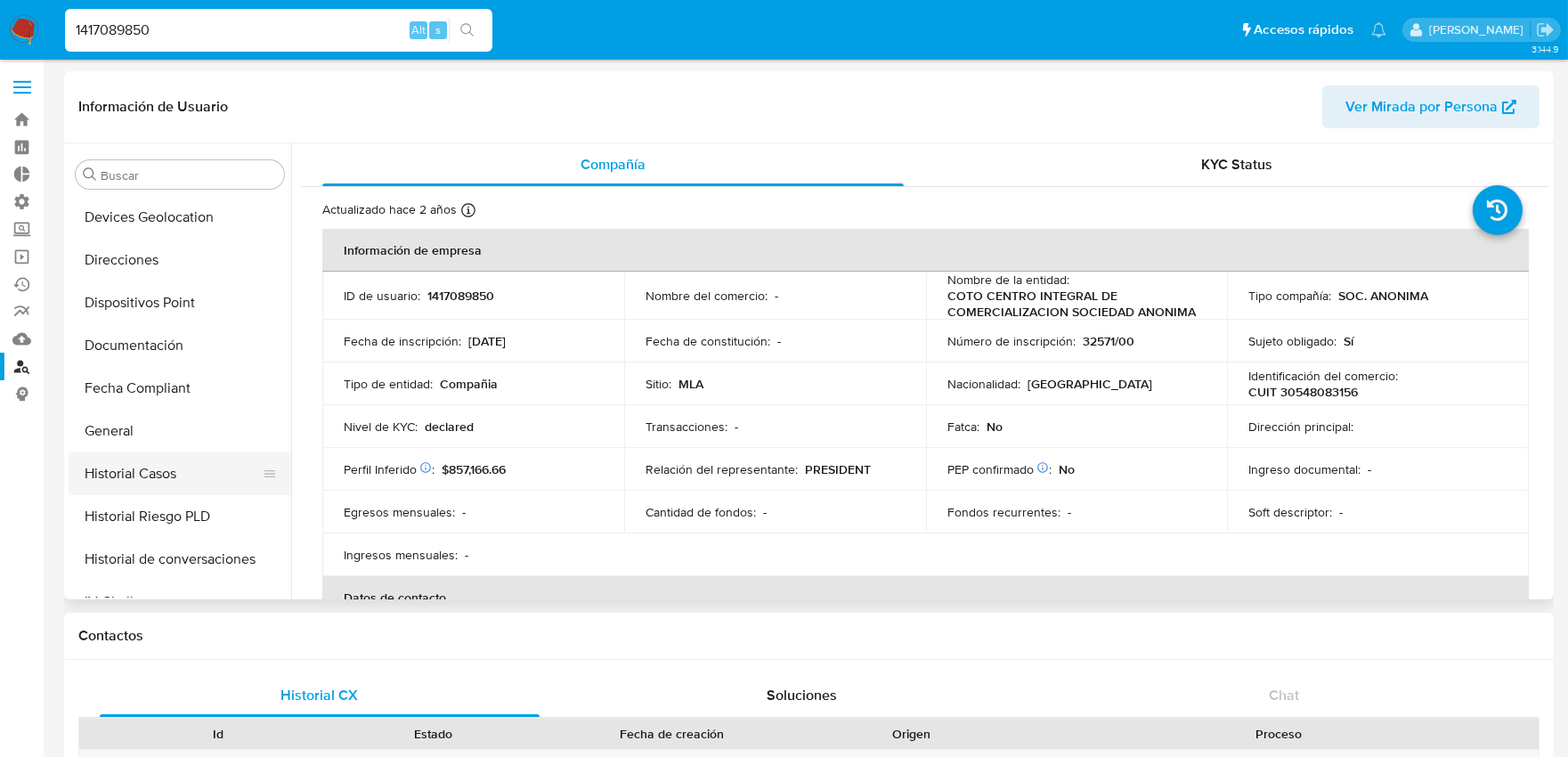click on "Historial Casos" at bounding box center (173, 474) 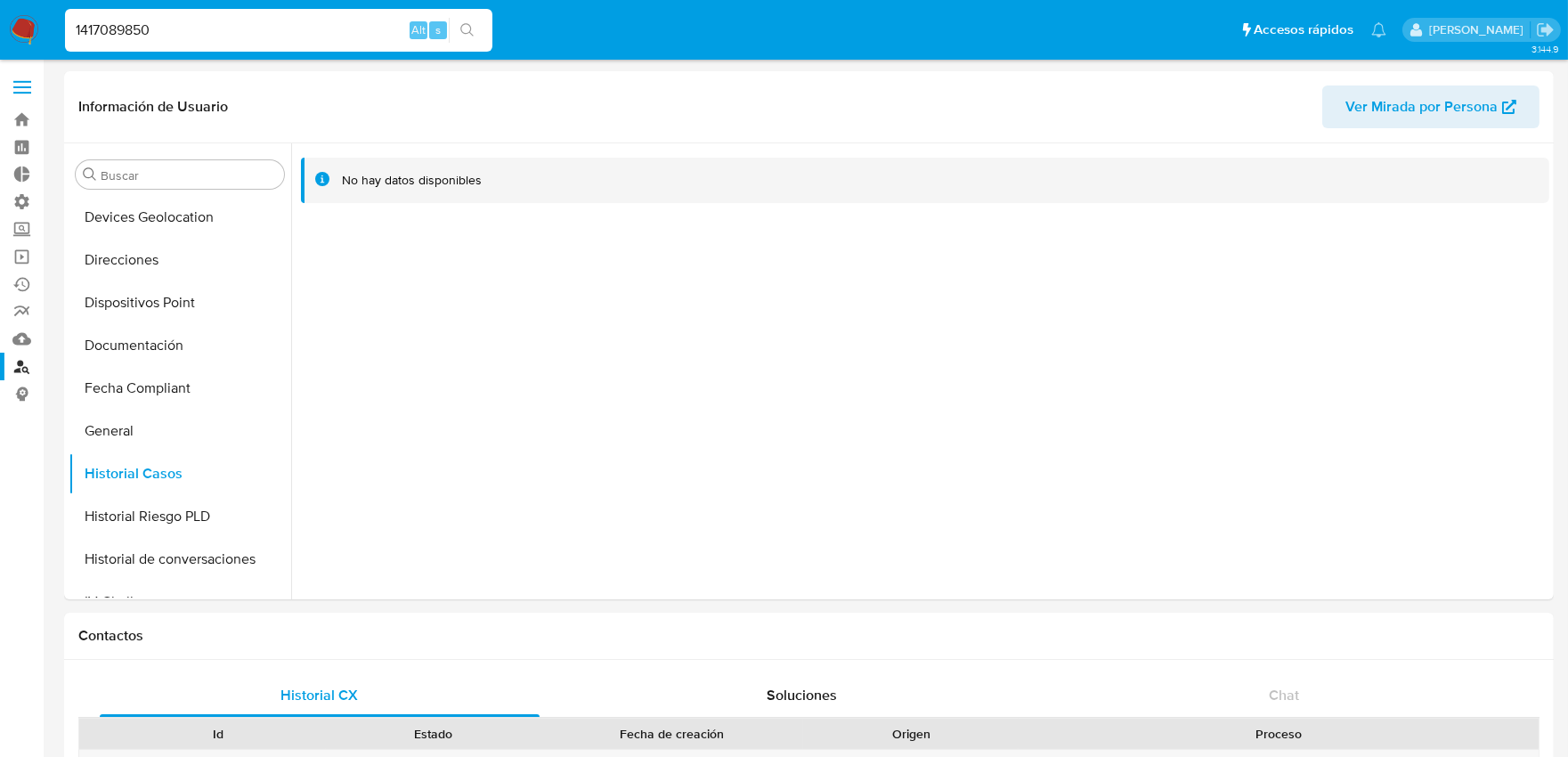drag, startPoint x: 212, startPoint y: 34, endPoint x: 69, endPoint y: 31, distance: 143.03147 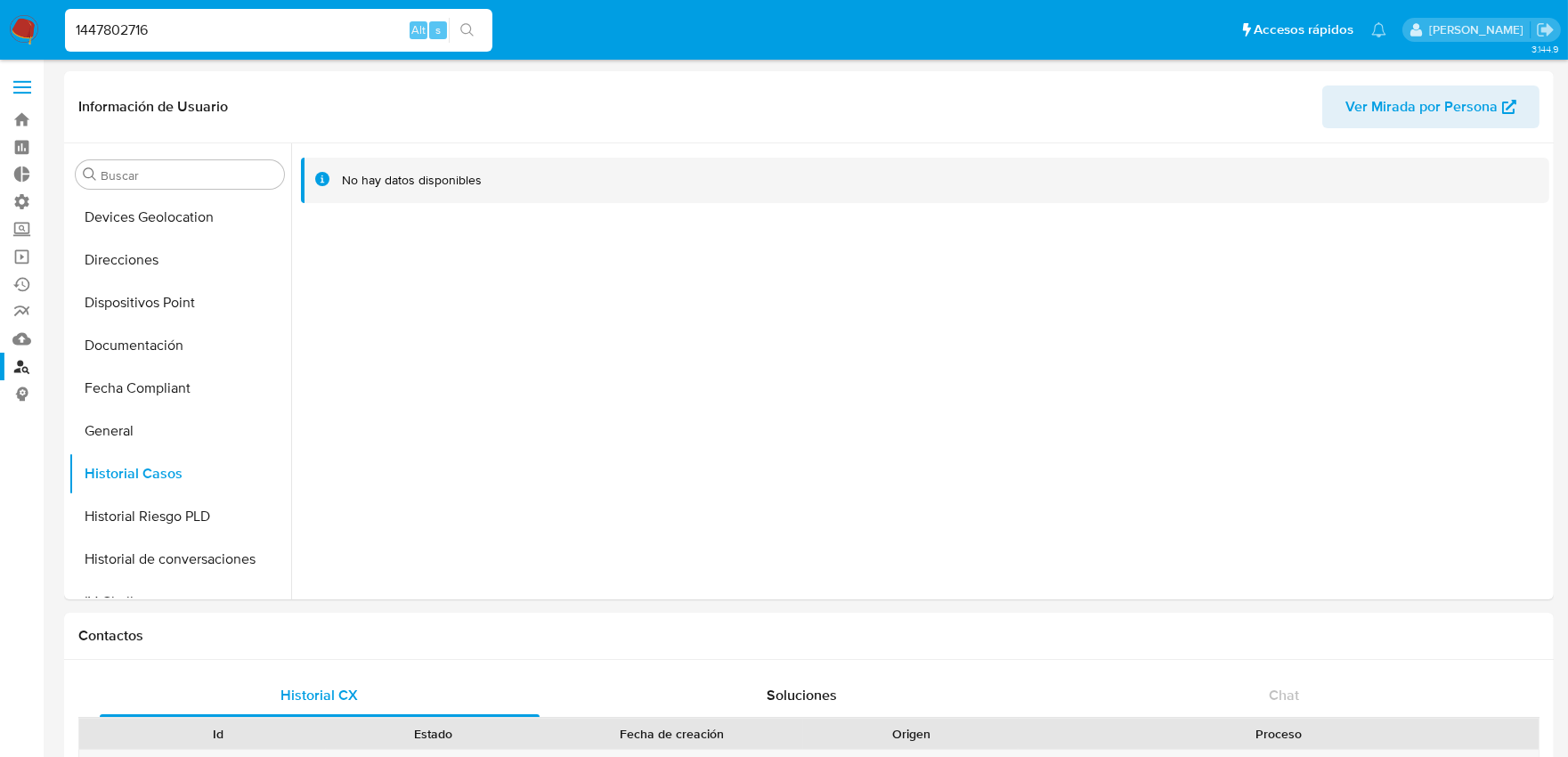 type on "1447802716" 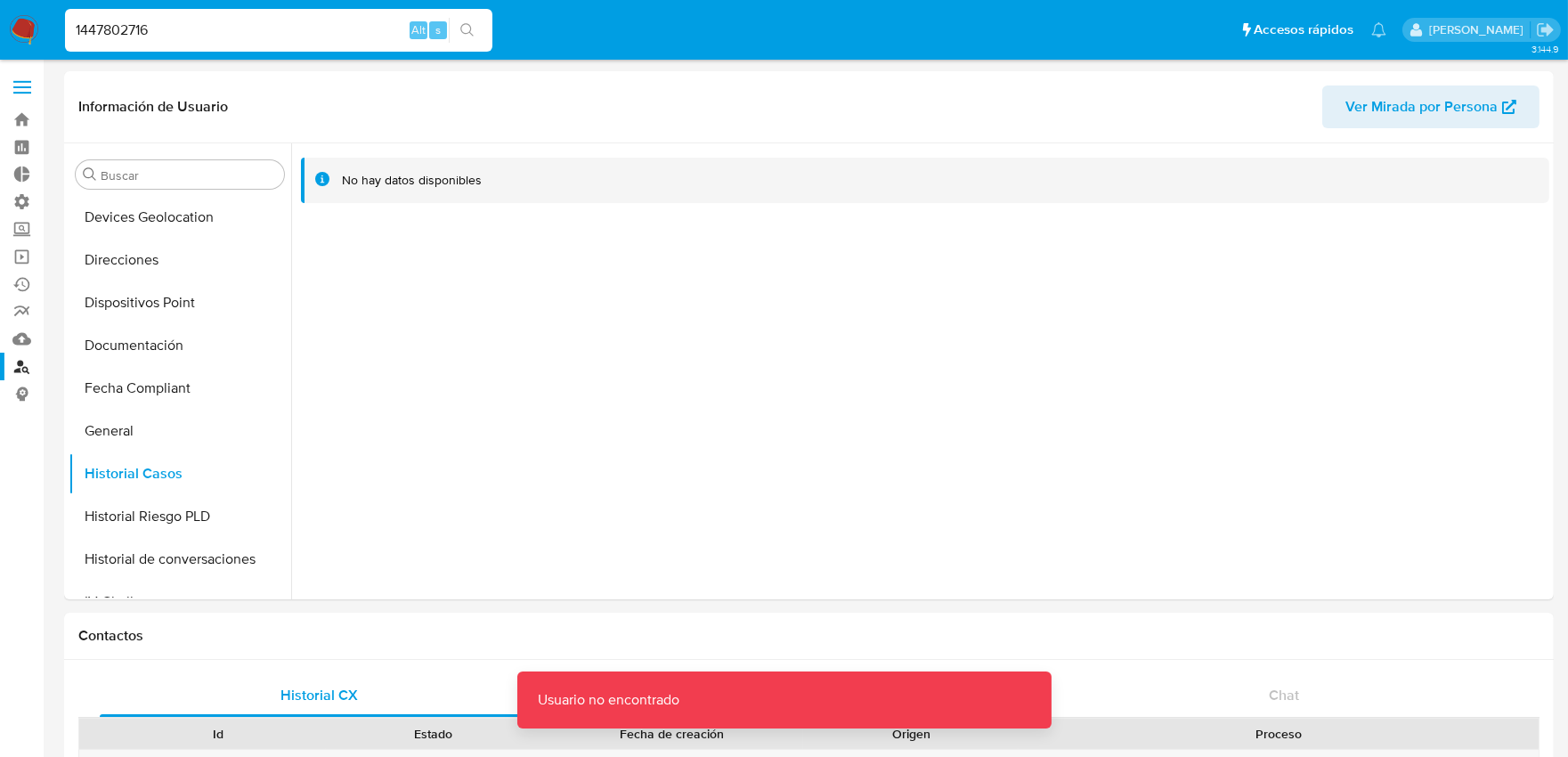 click on "1447802716 Alt s" at bounding box center [279, 30] 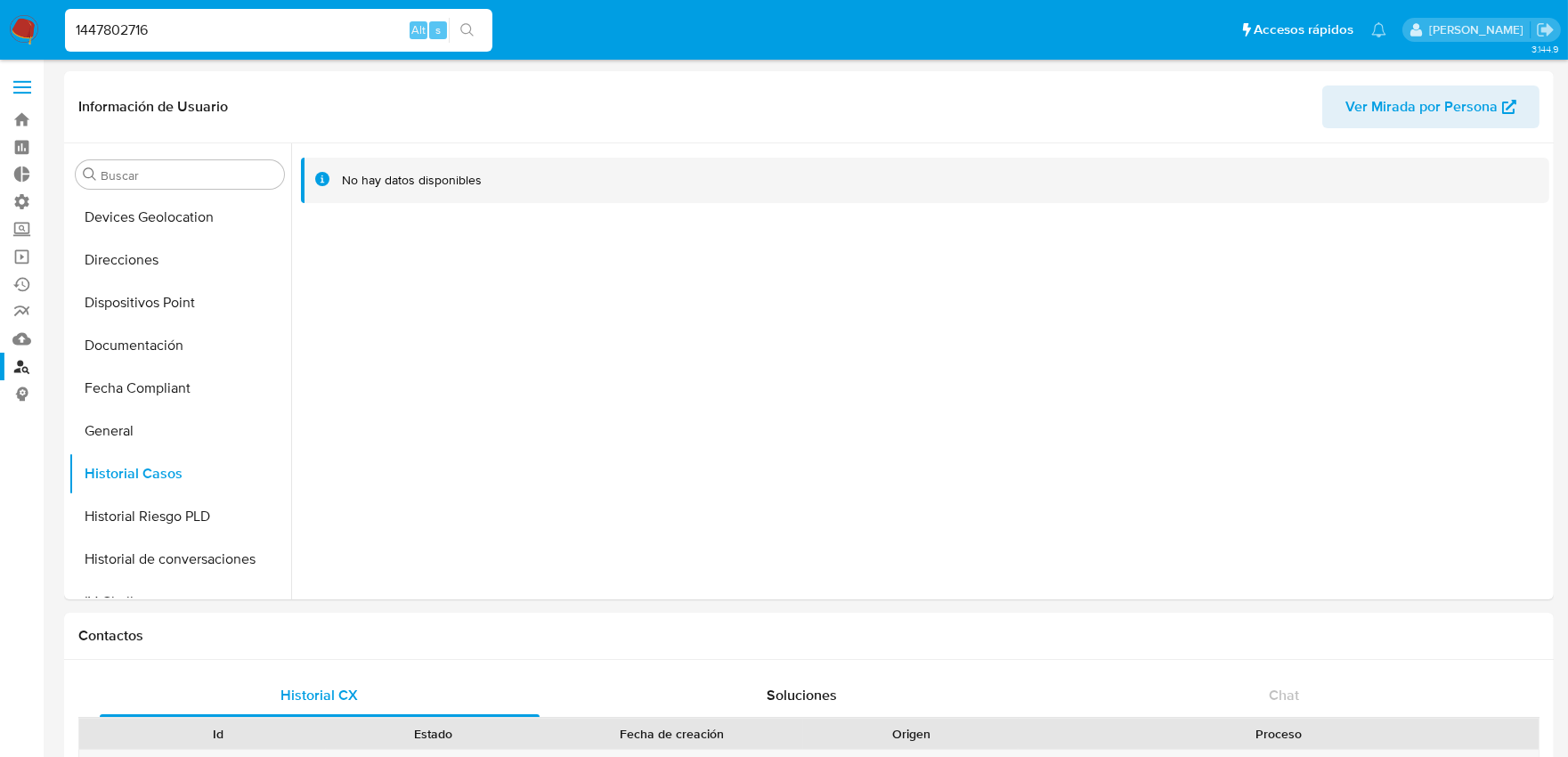 click on "1447802716" at bounding box center (279, 30) 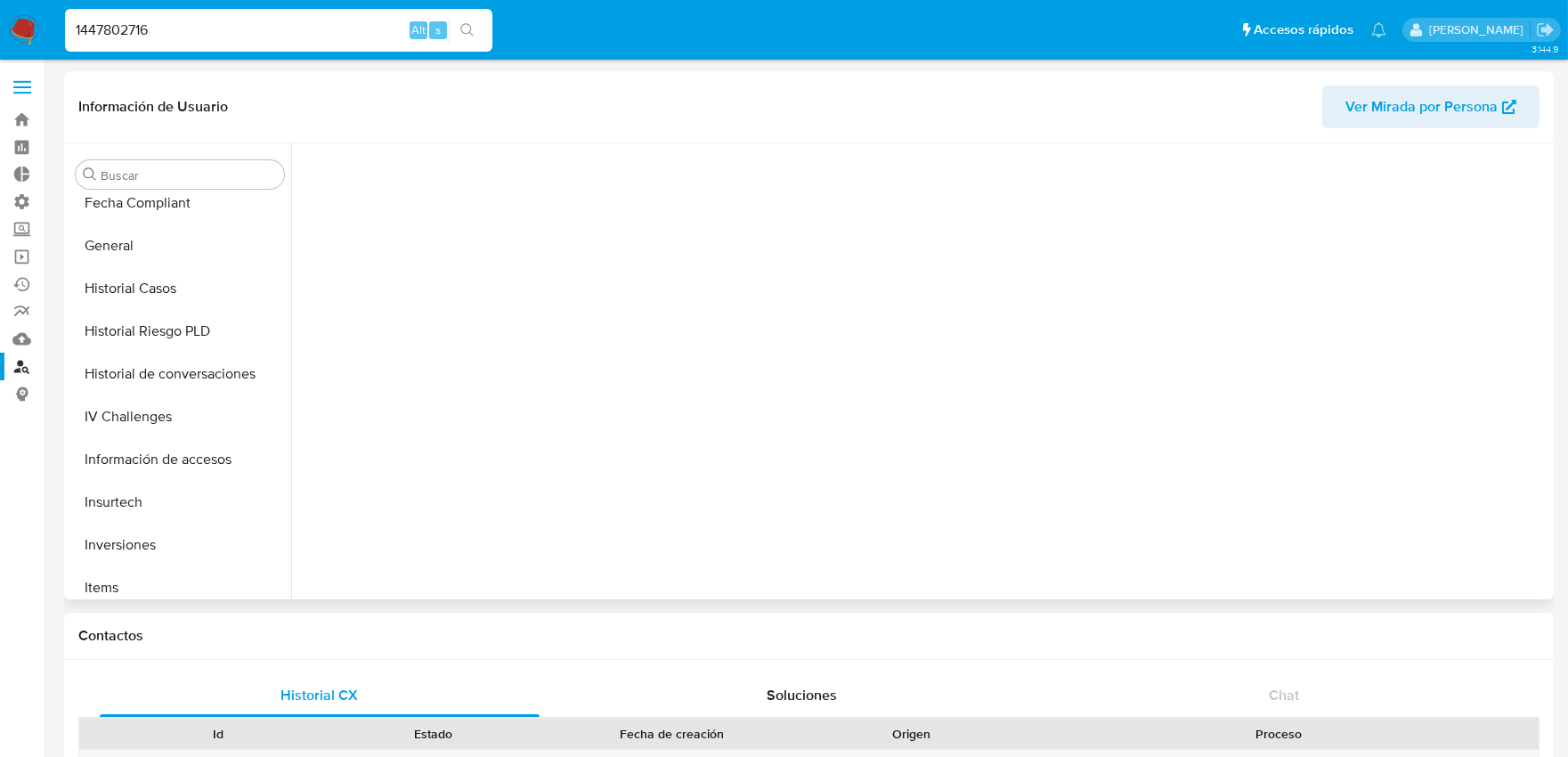 scroll, scrollTop: 794, scrollLeft: 0, axis: vertical 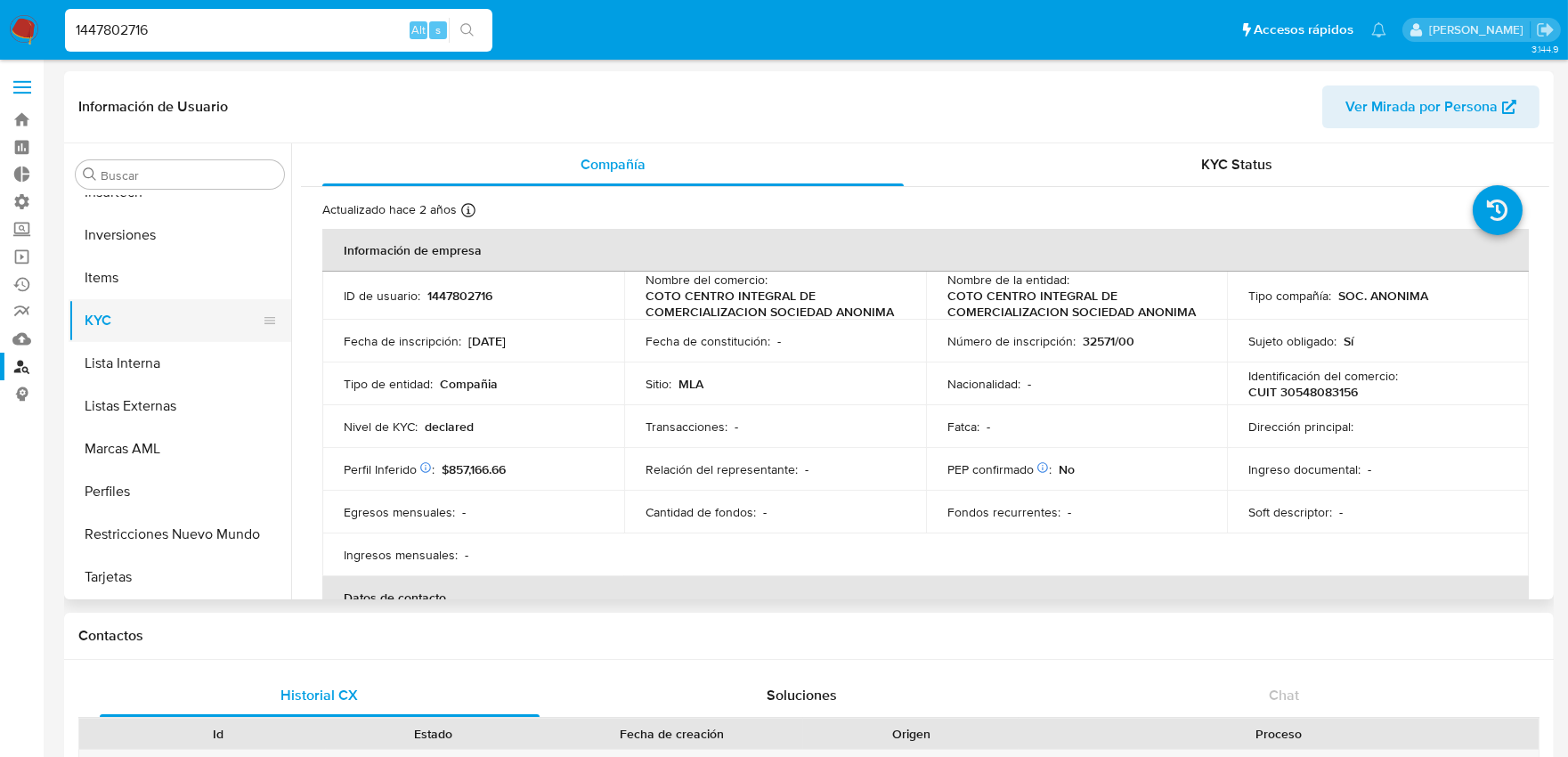 select on "10" 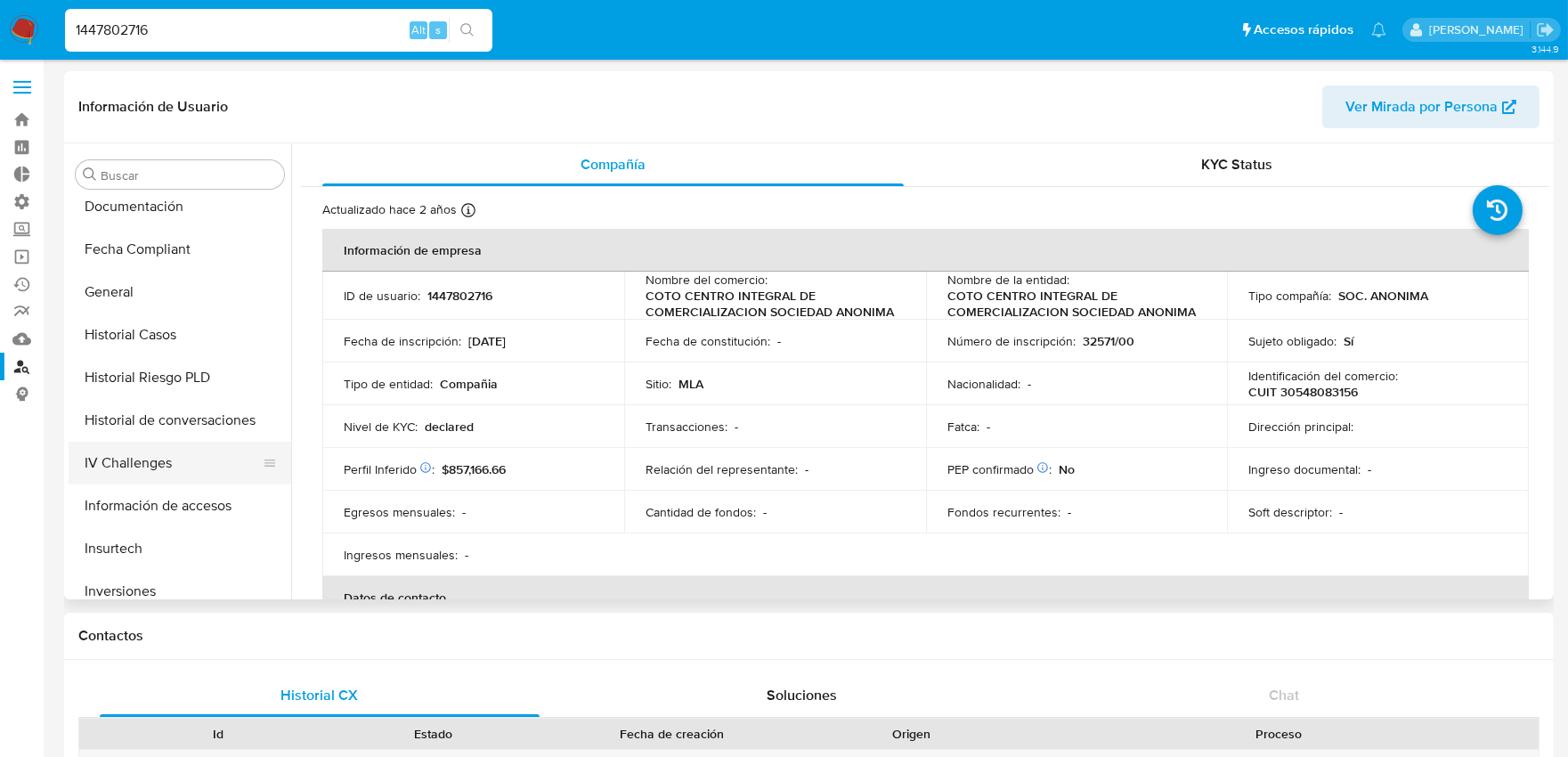 scroll, scrollTop: 398, scrollLeft: 0, axis: vertical 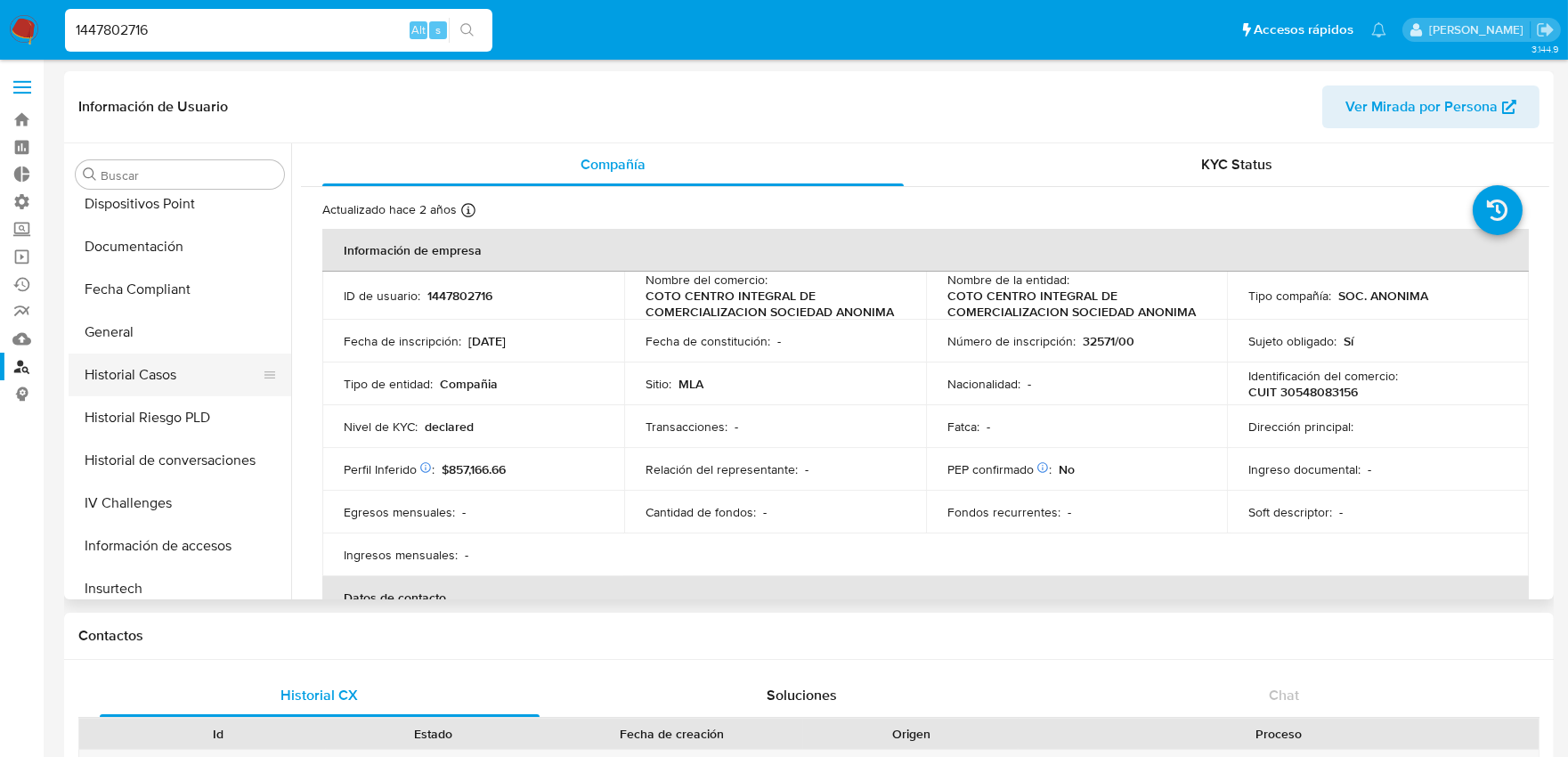 click on "Historial Casos" at bounding box center [173, 375] 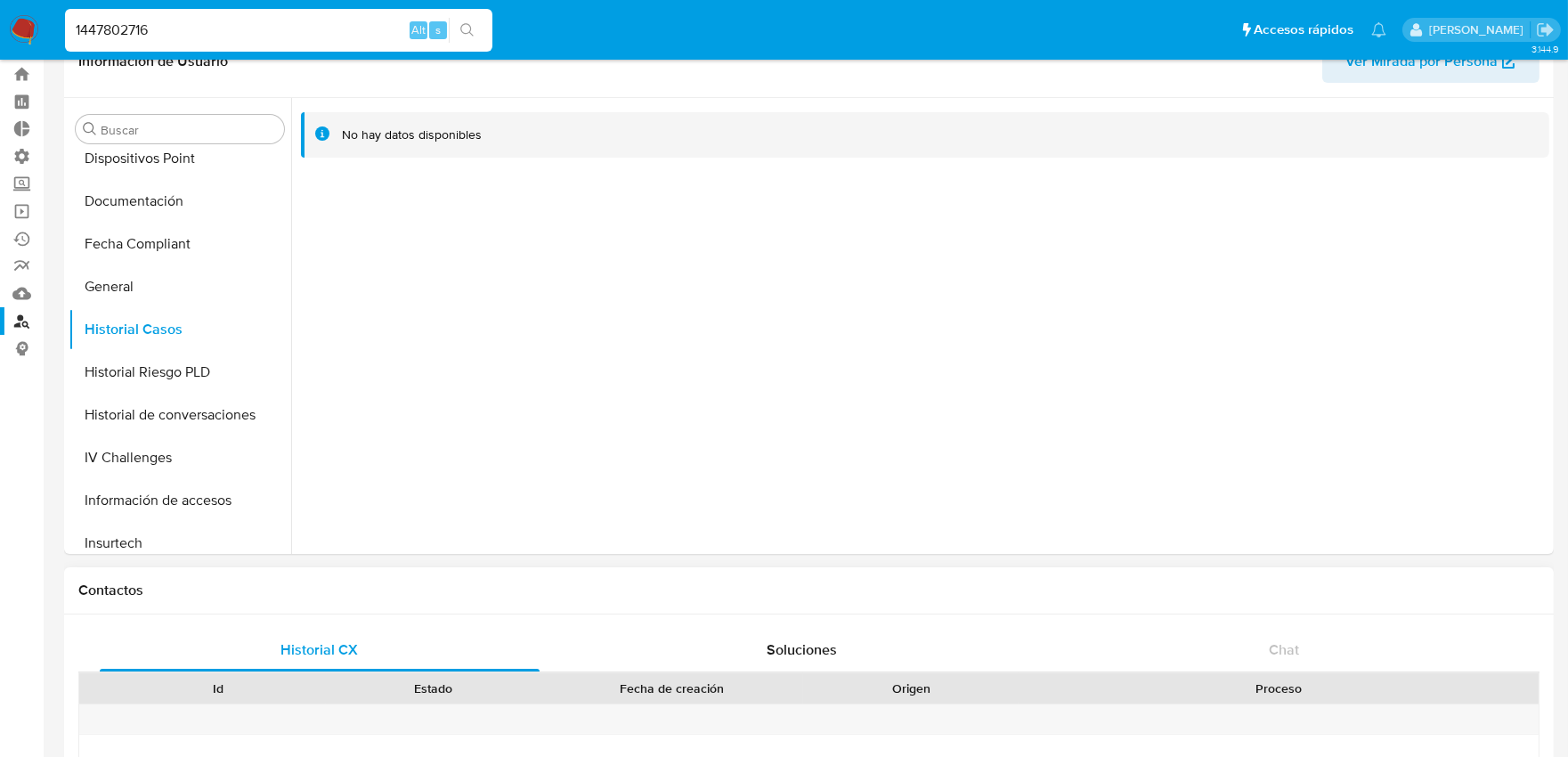 scroll, scrollTop: 0, scrollLeft: 0, axis: both 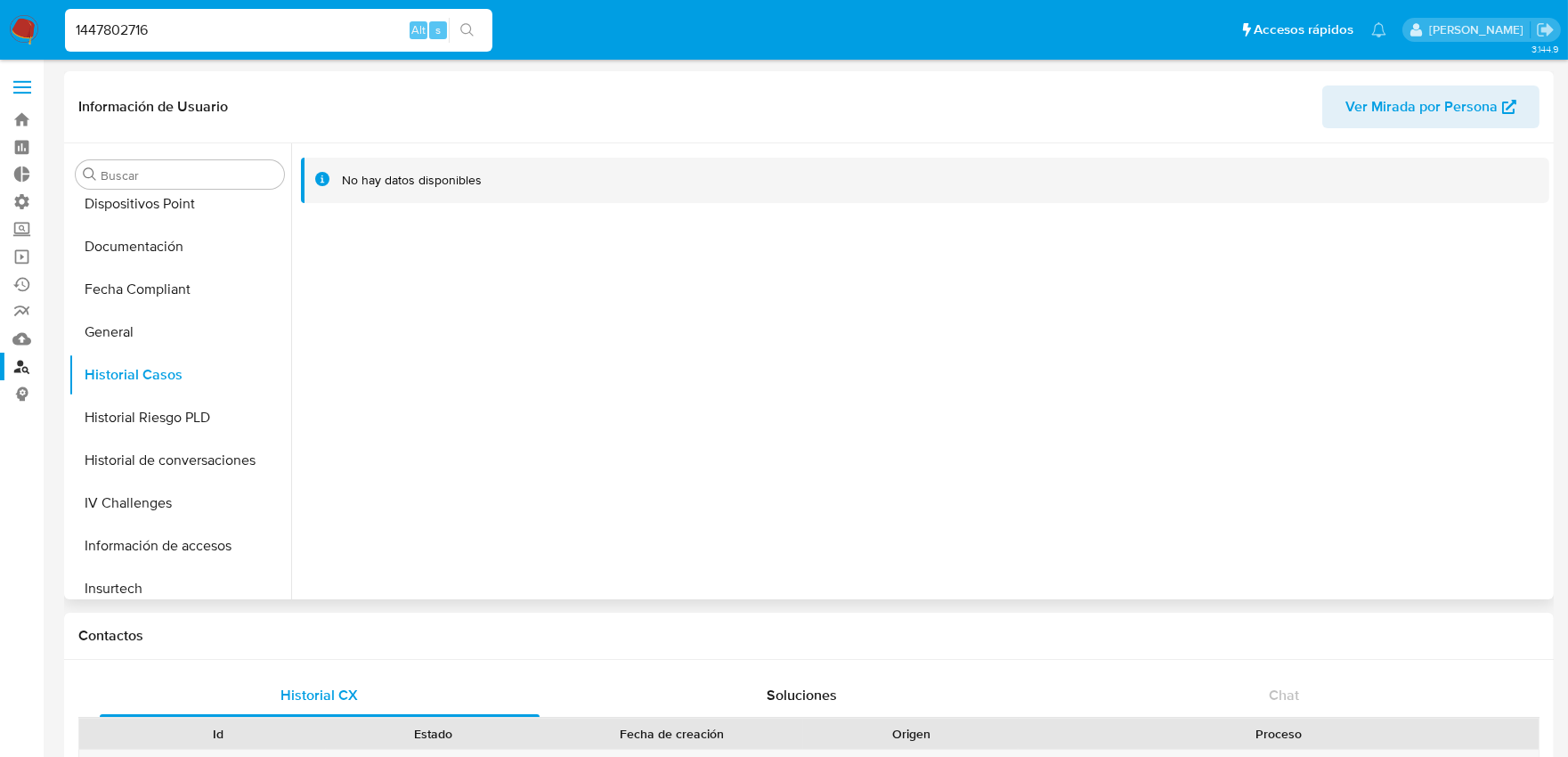 click on "Ver Mirada por Persona" at bounding box center [1421, 107] 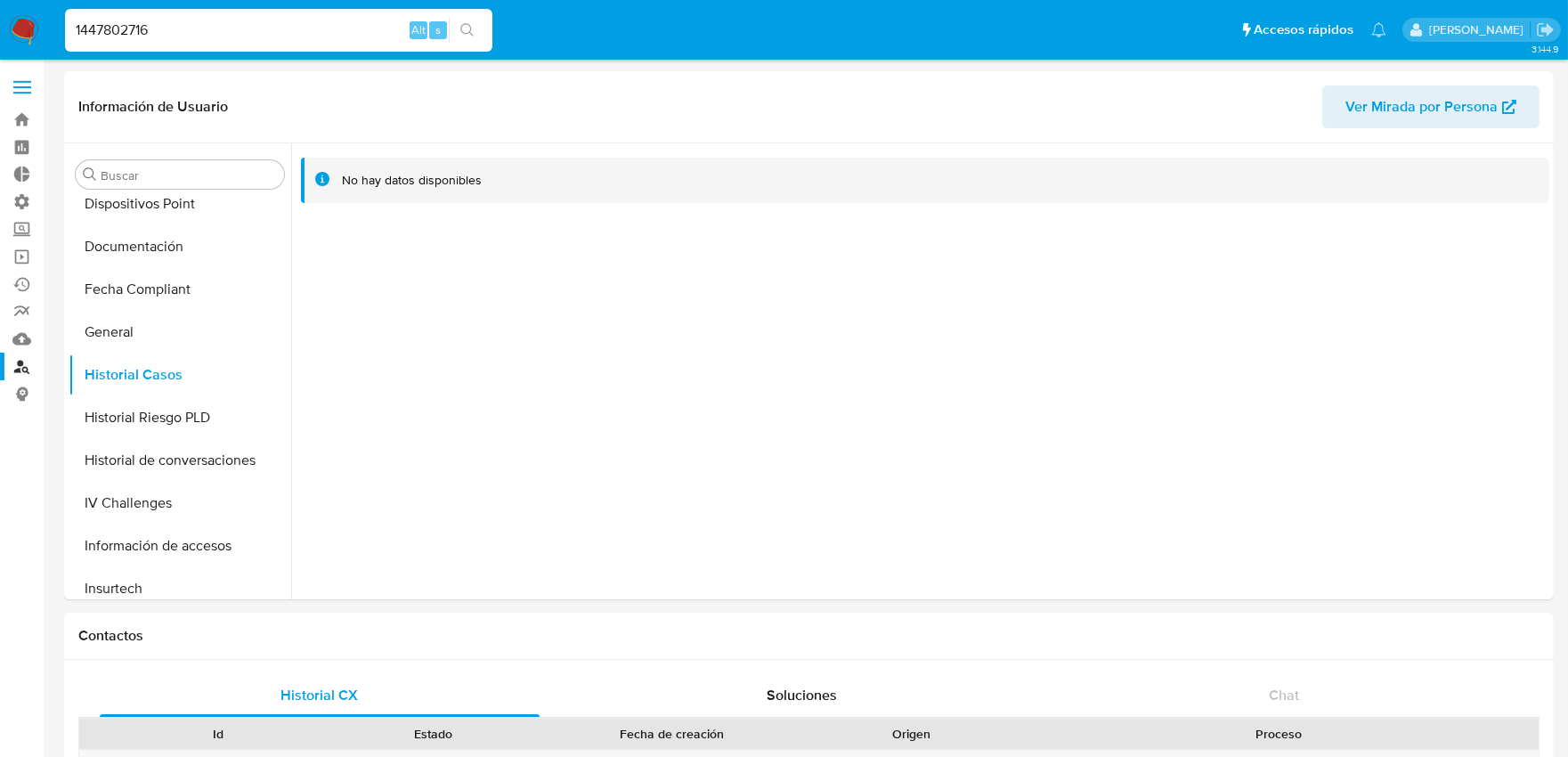drag, startPoint x: 292, startPoint y: 36, endPoint x: 5, endPoint y: 23, distance: 287.2943 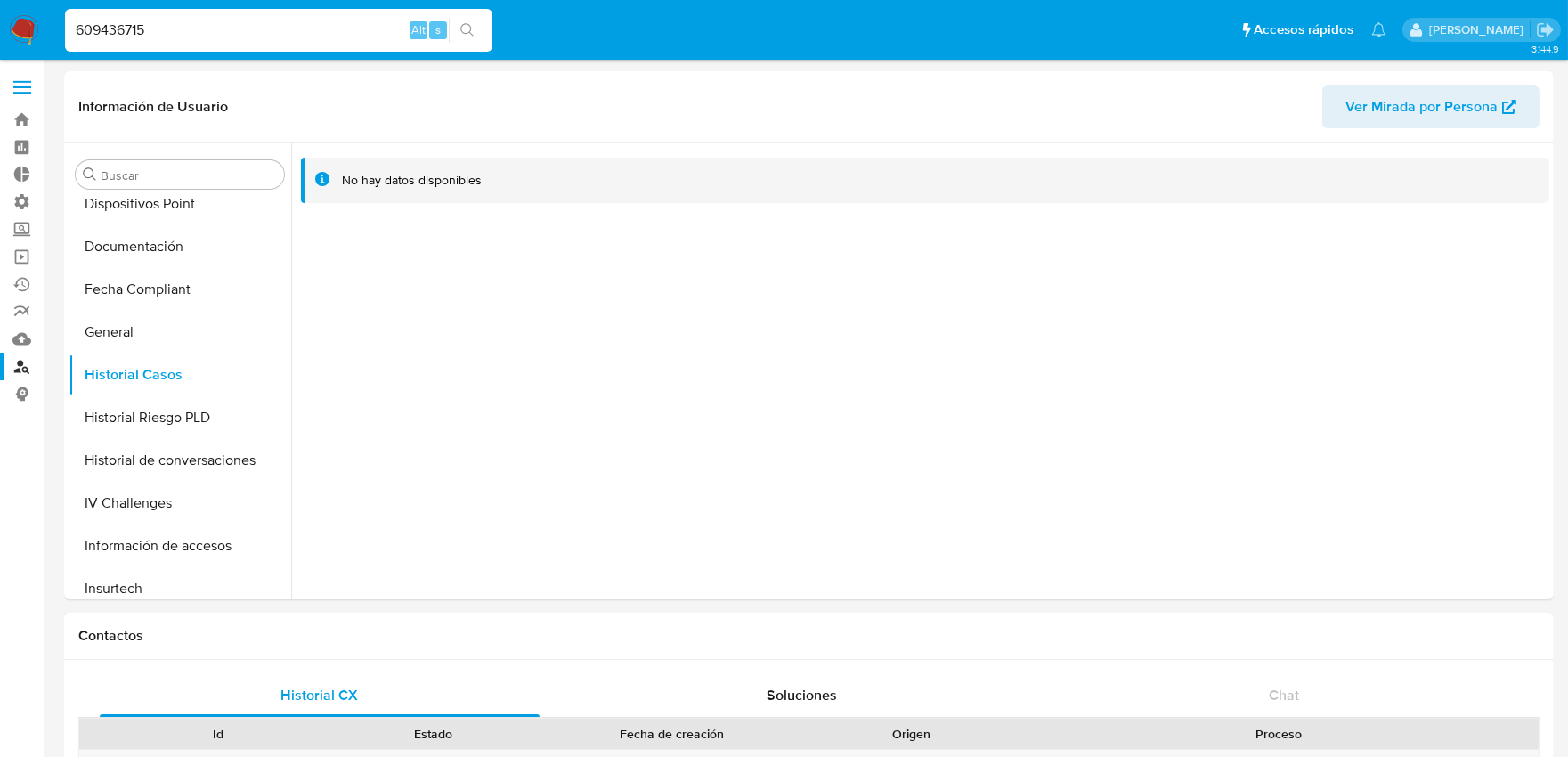 type on "609436715" 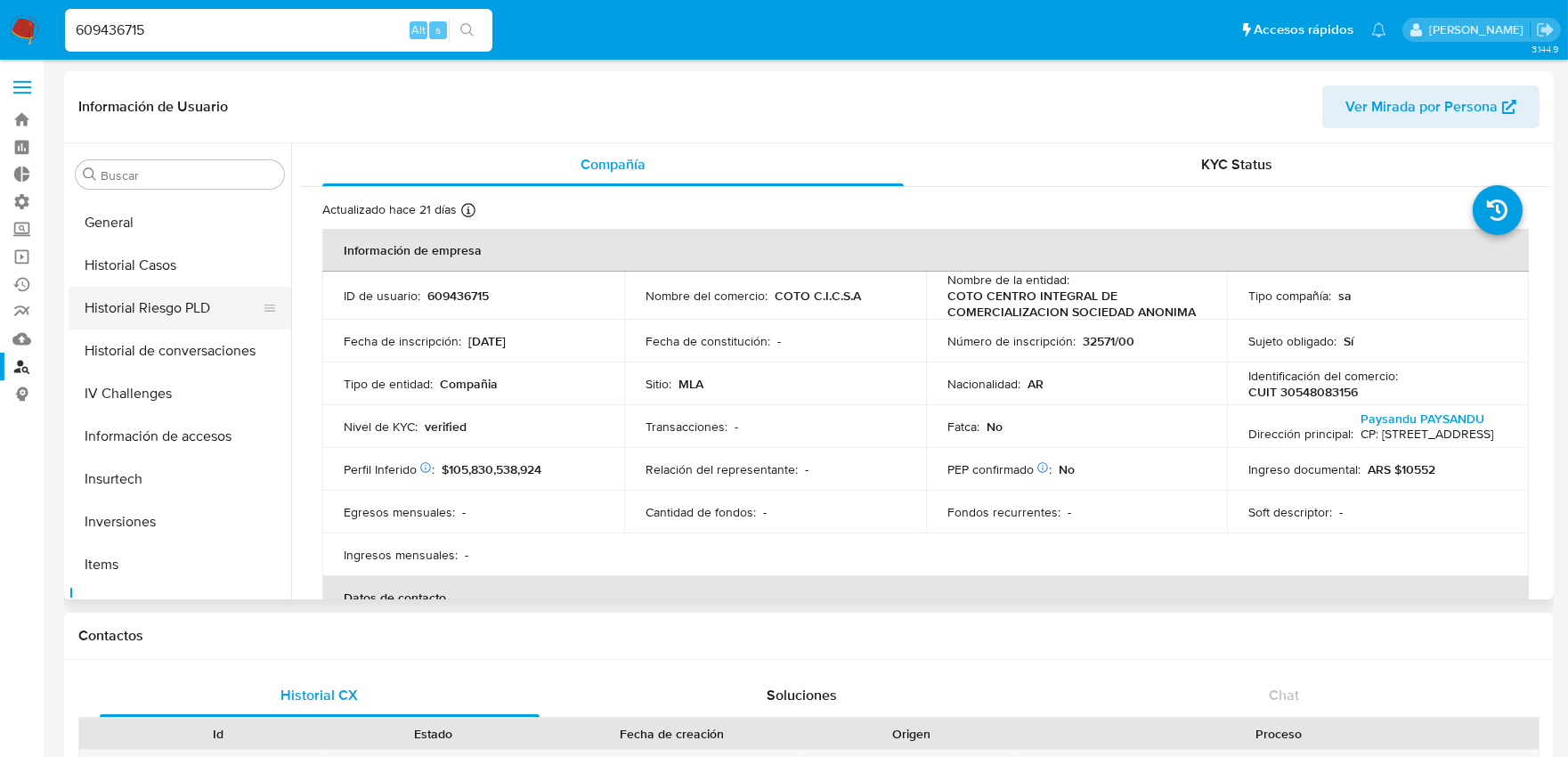 scroll, scrollTop: 398, scrollLeft: 0, axis: vertical 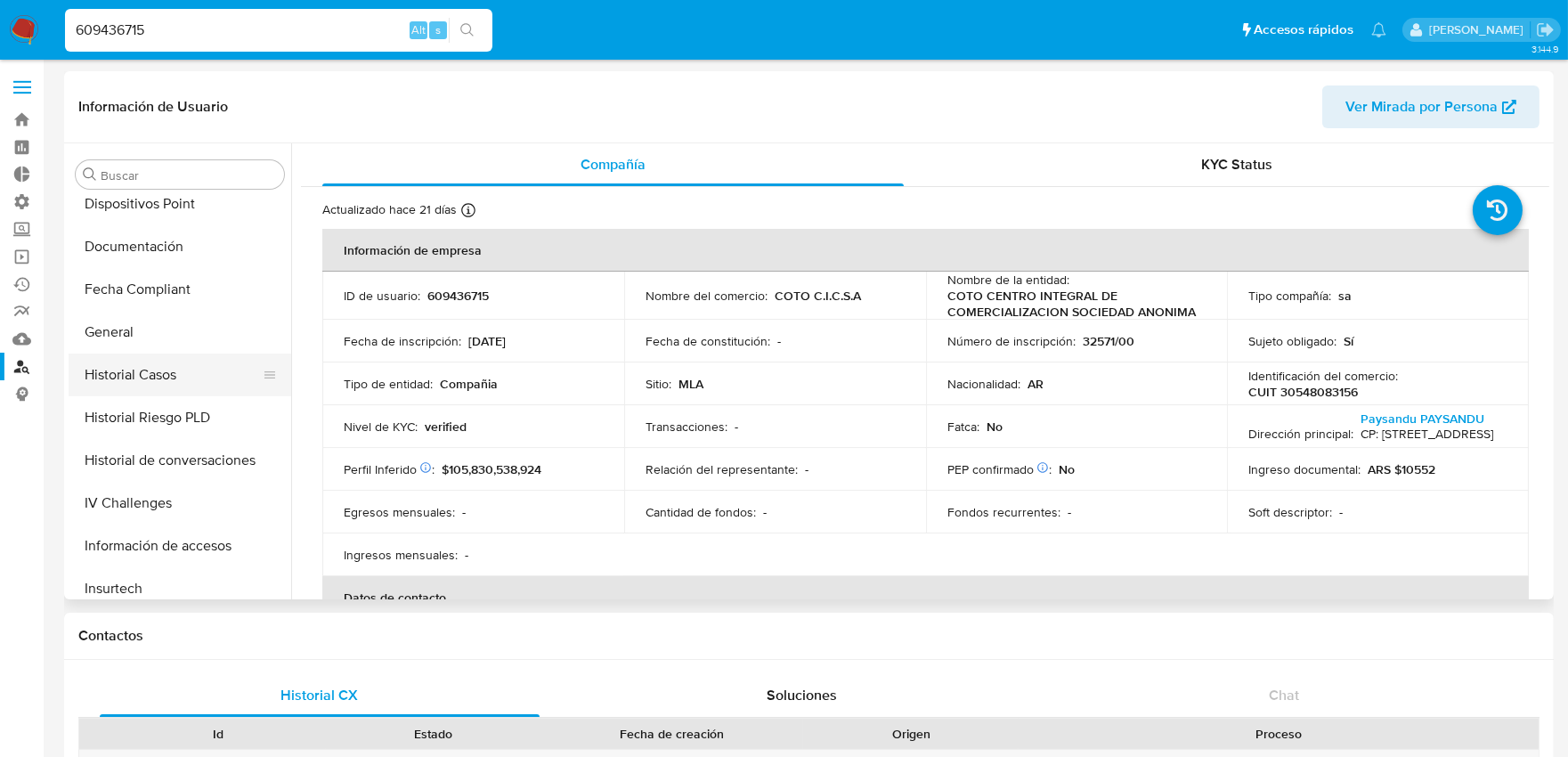 click on "Historial Casos" at bounding box center (173, 375) 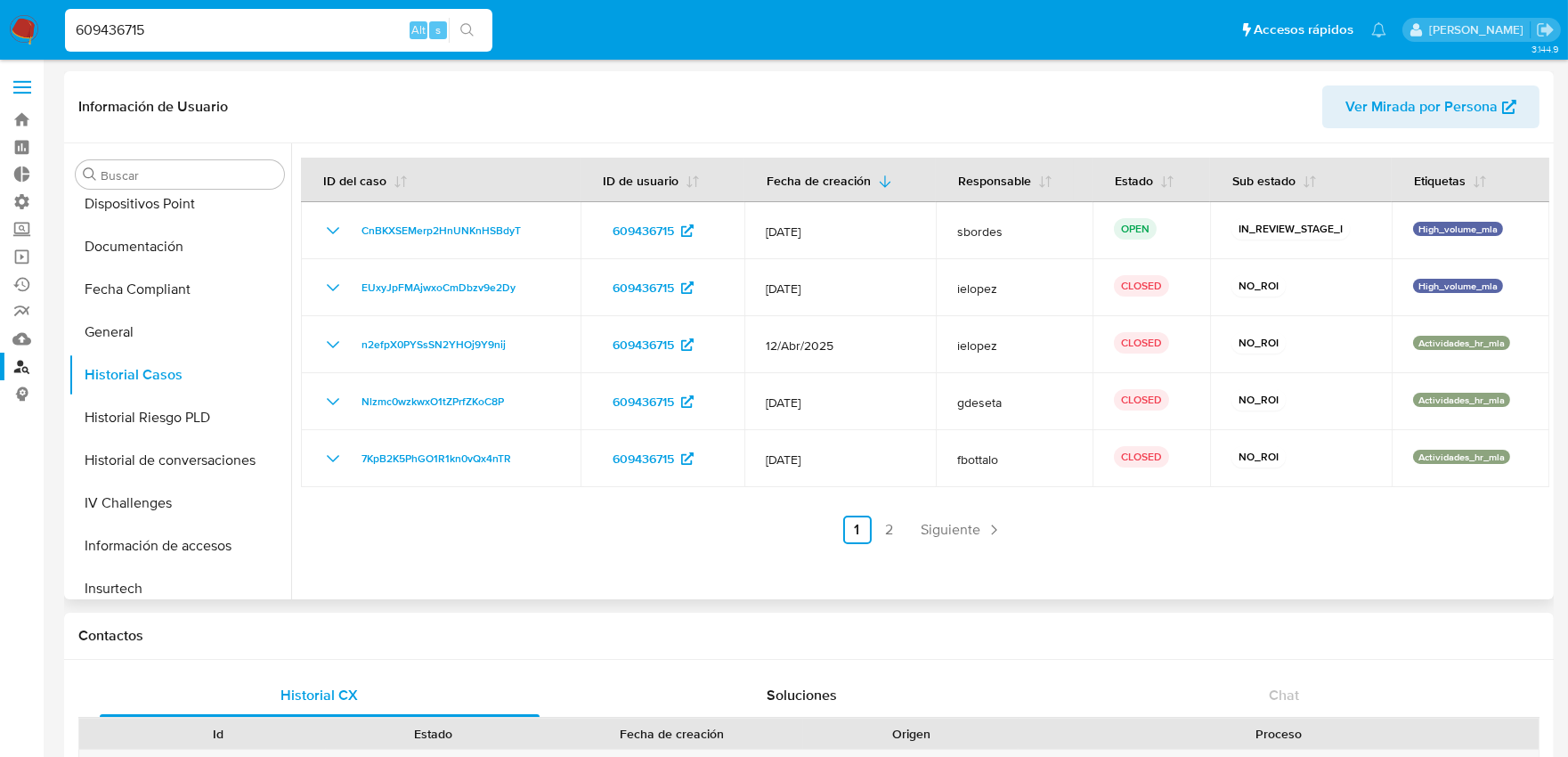 select on "10" 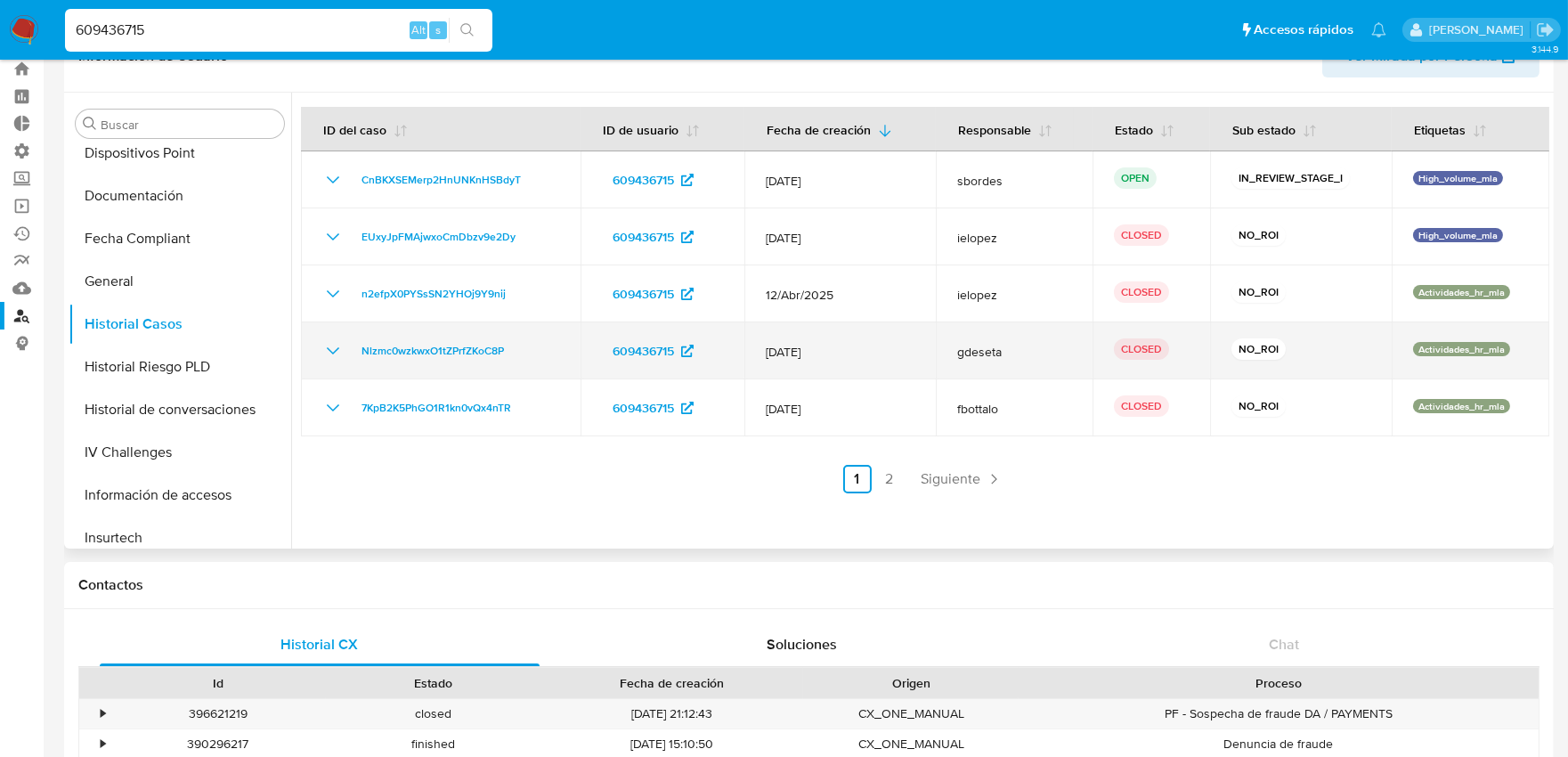 scroll, scrollTop: 0, scrollLeft: 0, axis: both 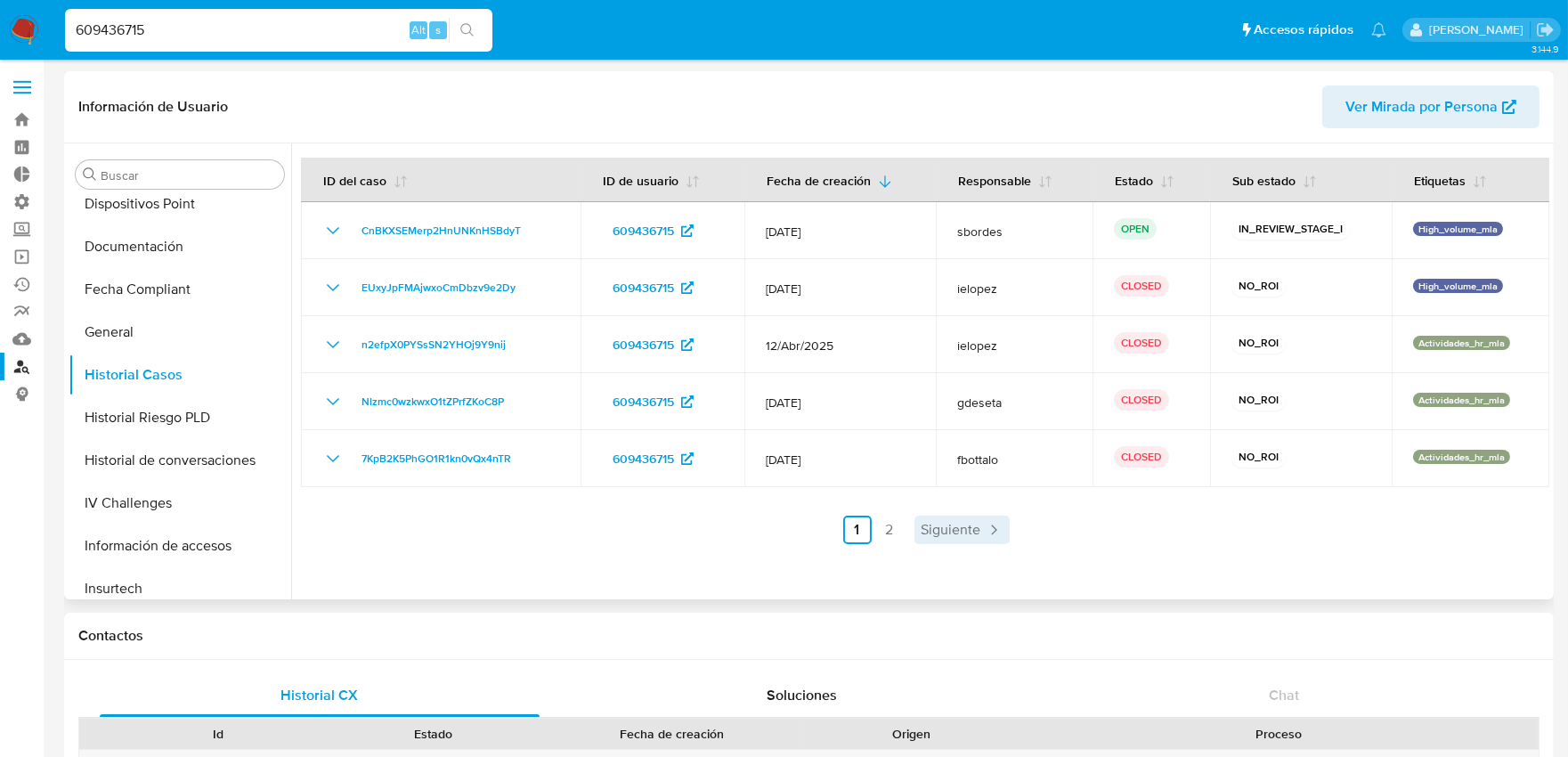click on "Siguiente" at bounding box center [962, 530] 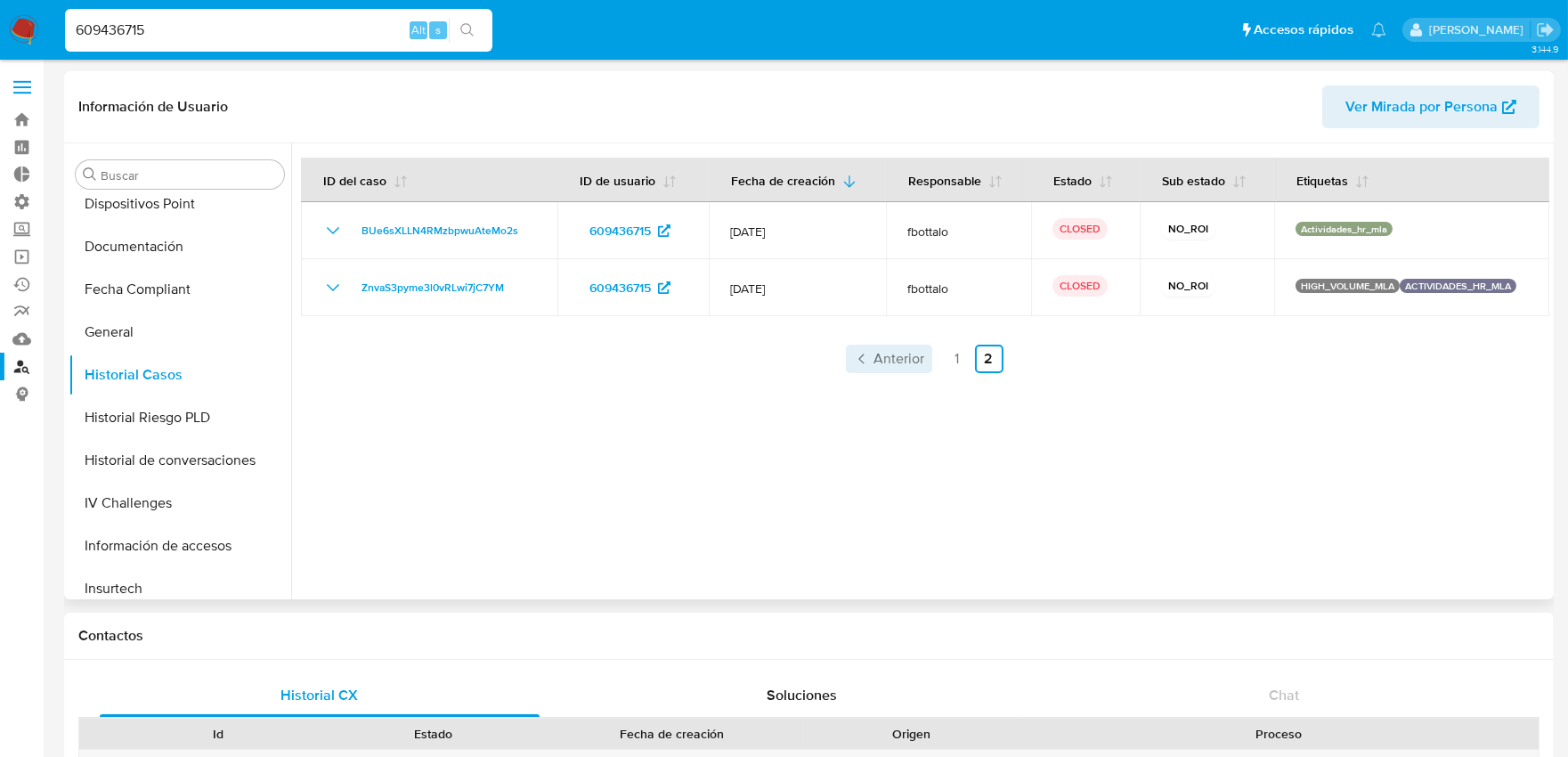 click on "Anterior" at bounding box center [899, 359] 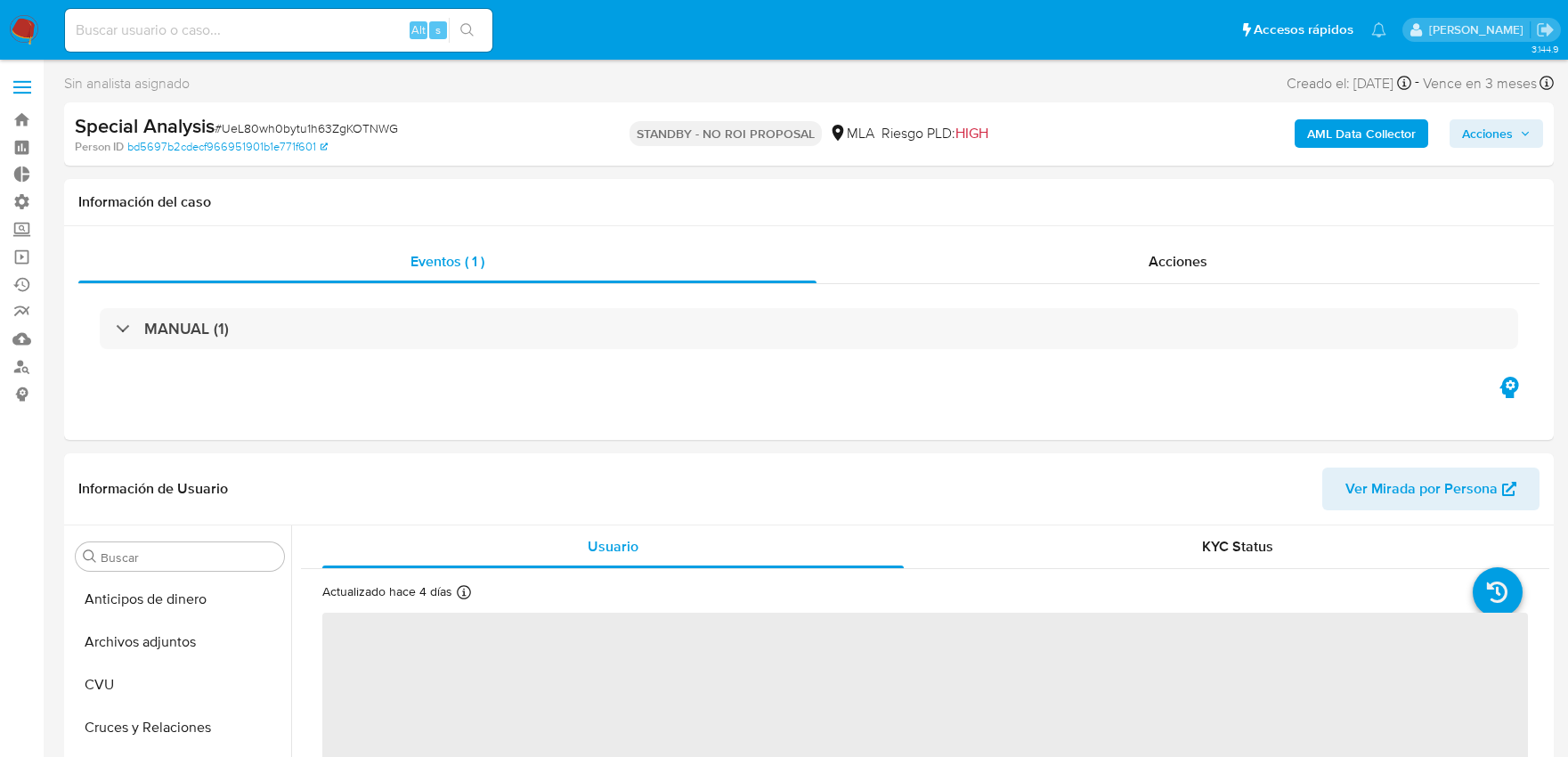 select on "10" 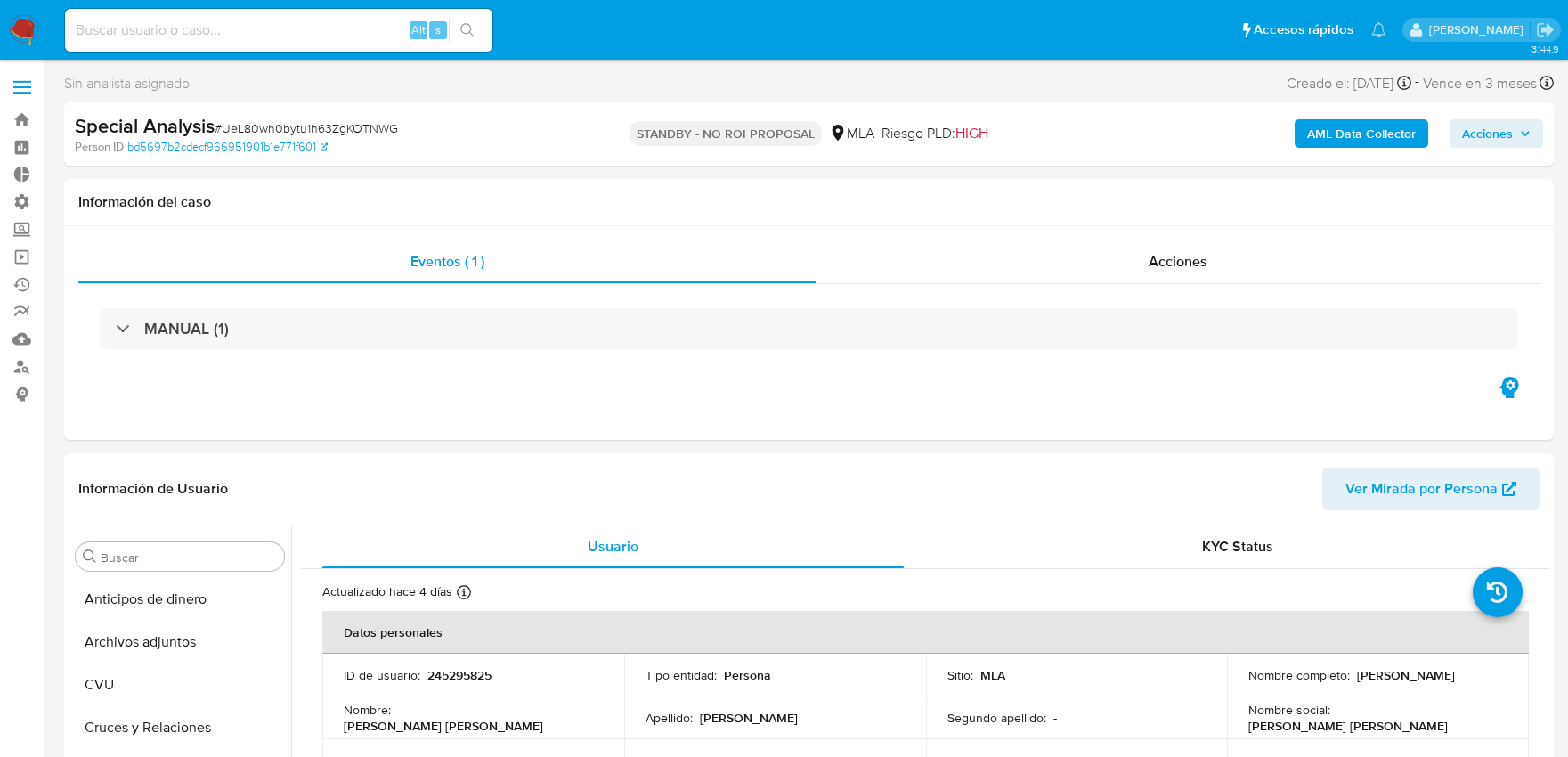 scroll, scrollTop: 0, scrollLeft: 0, axis: both 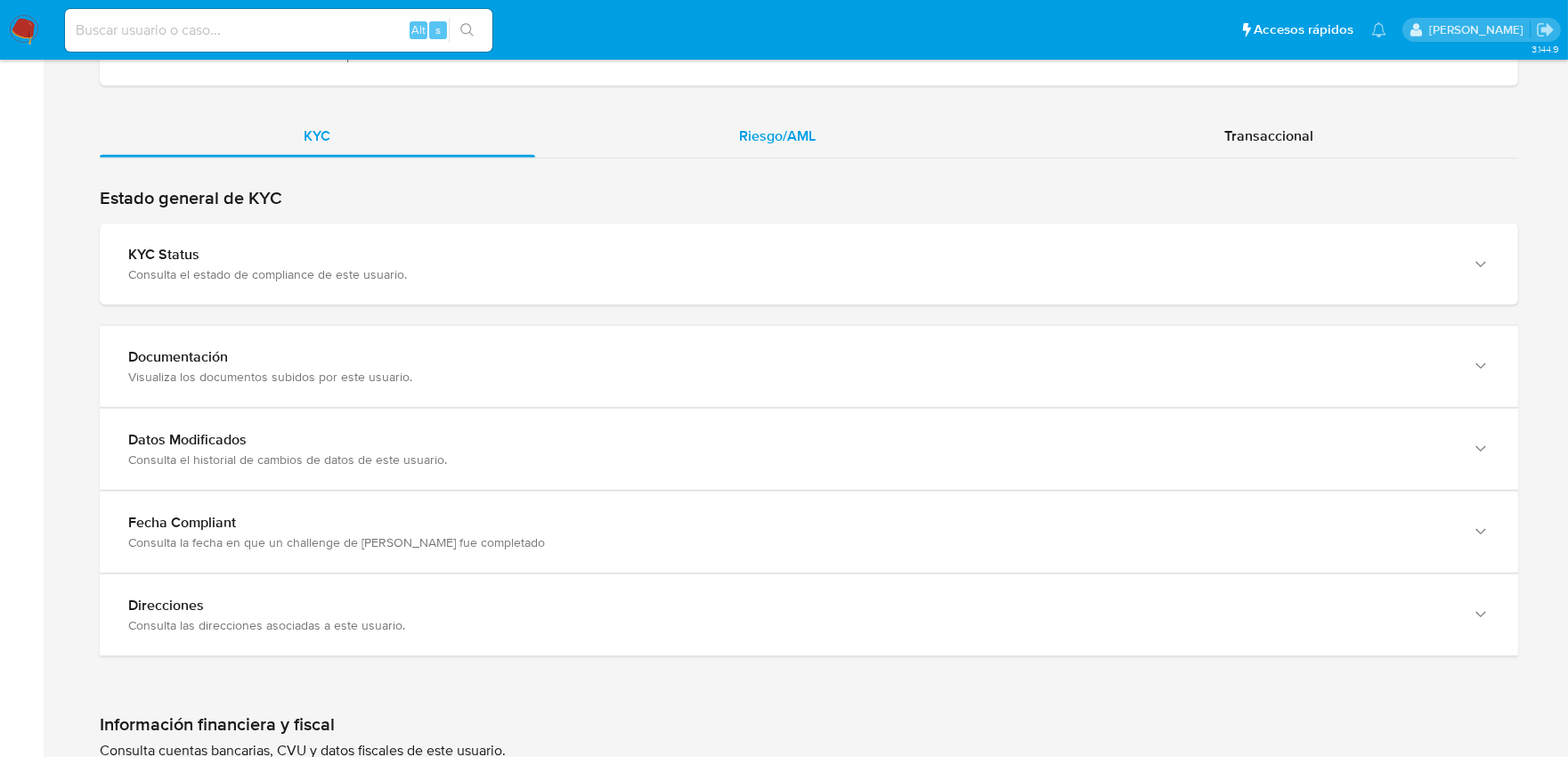 click on "Riesgo/AML" at bounding box center [778, 135] 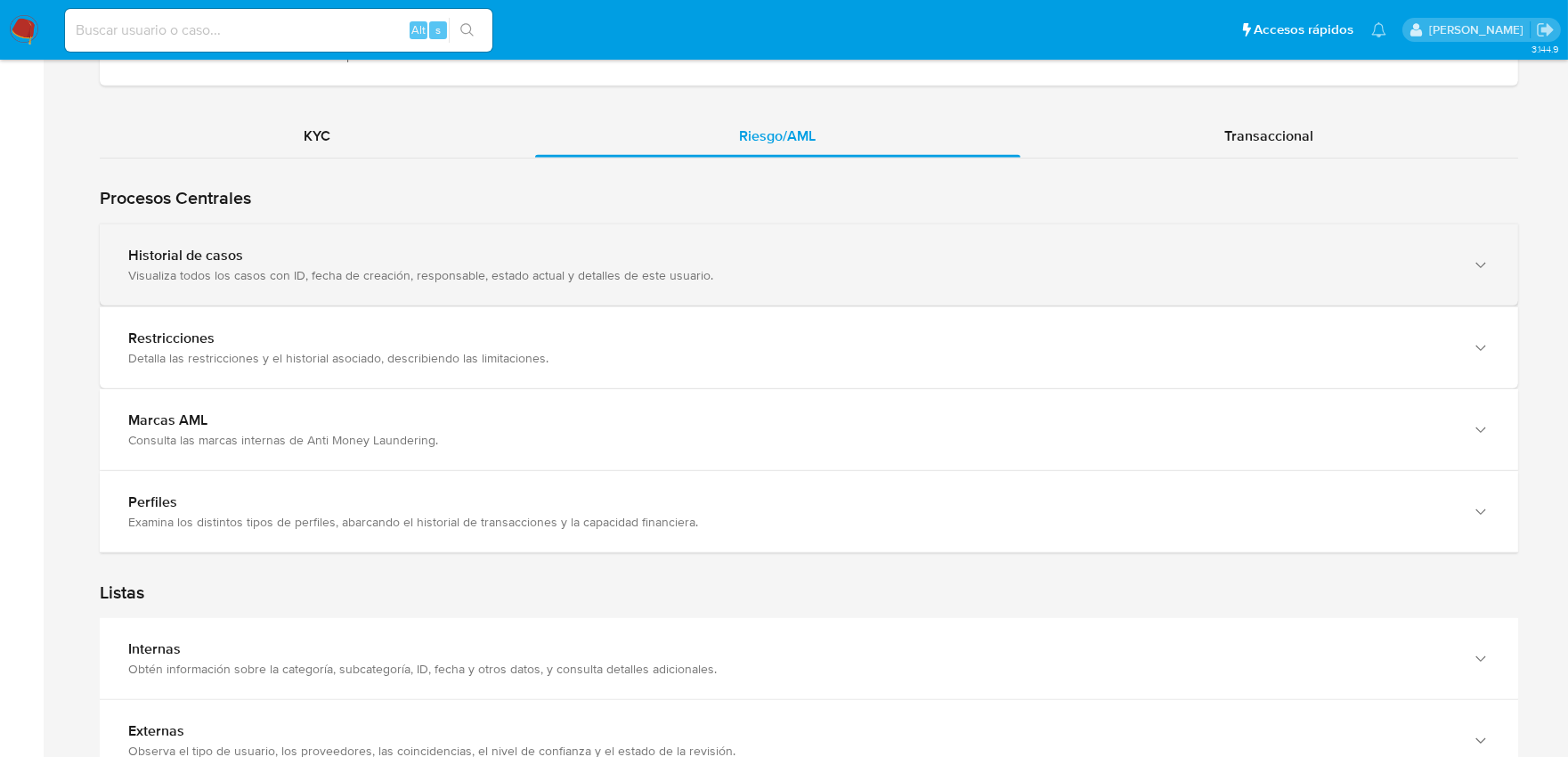 click on "Historial de casos Visualiza todos los casos con ID, fecha de creación, responsable, estado actual y detalles de este usuario." at bounding box center [808, 265] 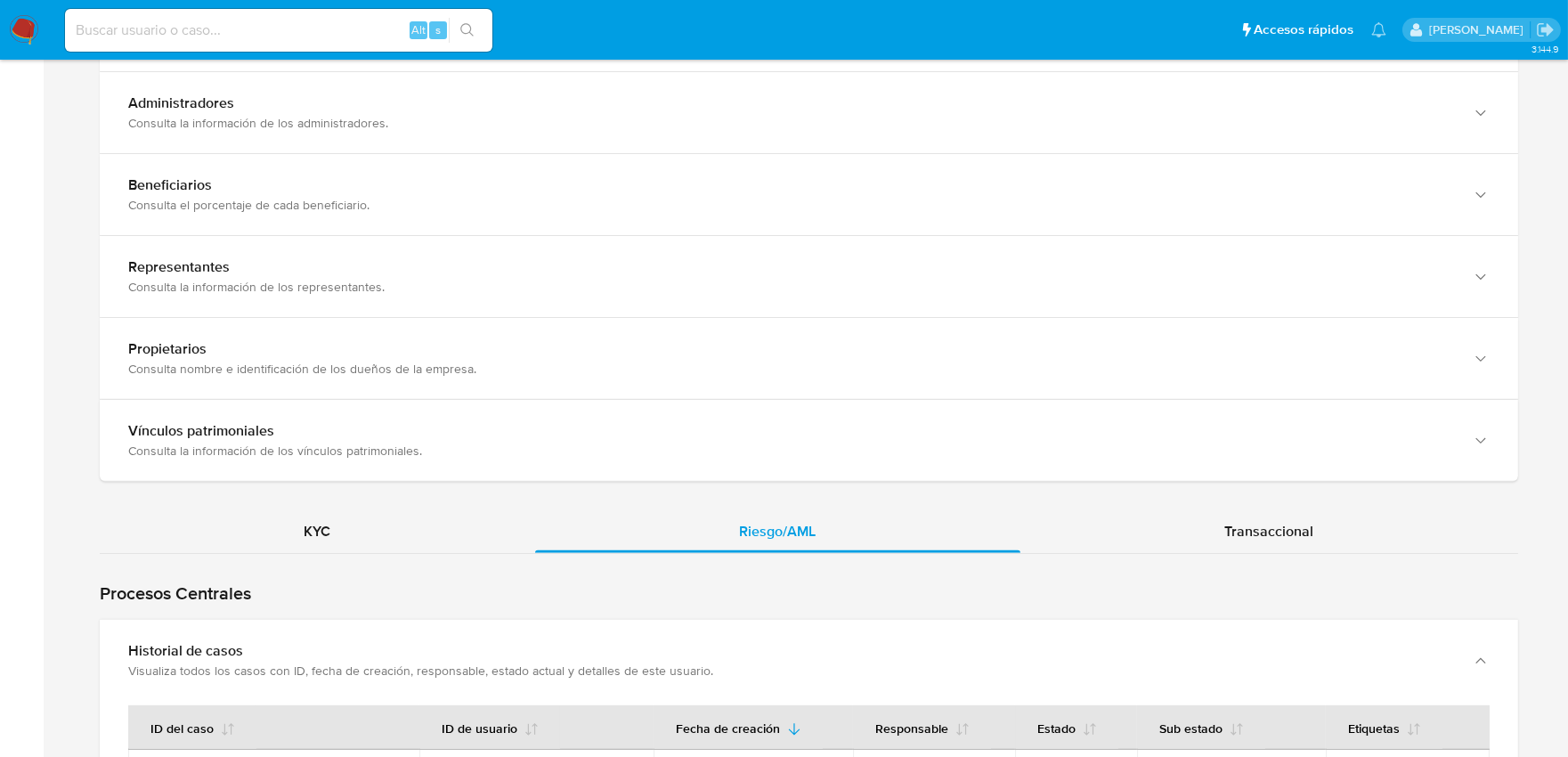 scroll, scrollTop: 1385, scrollLeft: 0, axis: vertical 